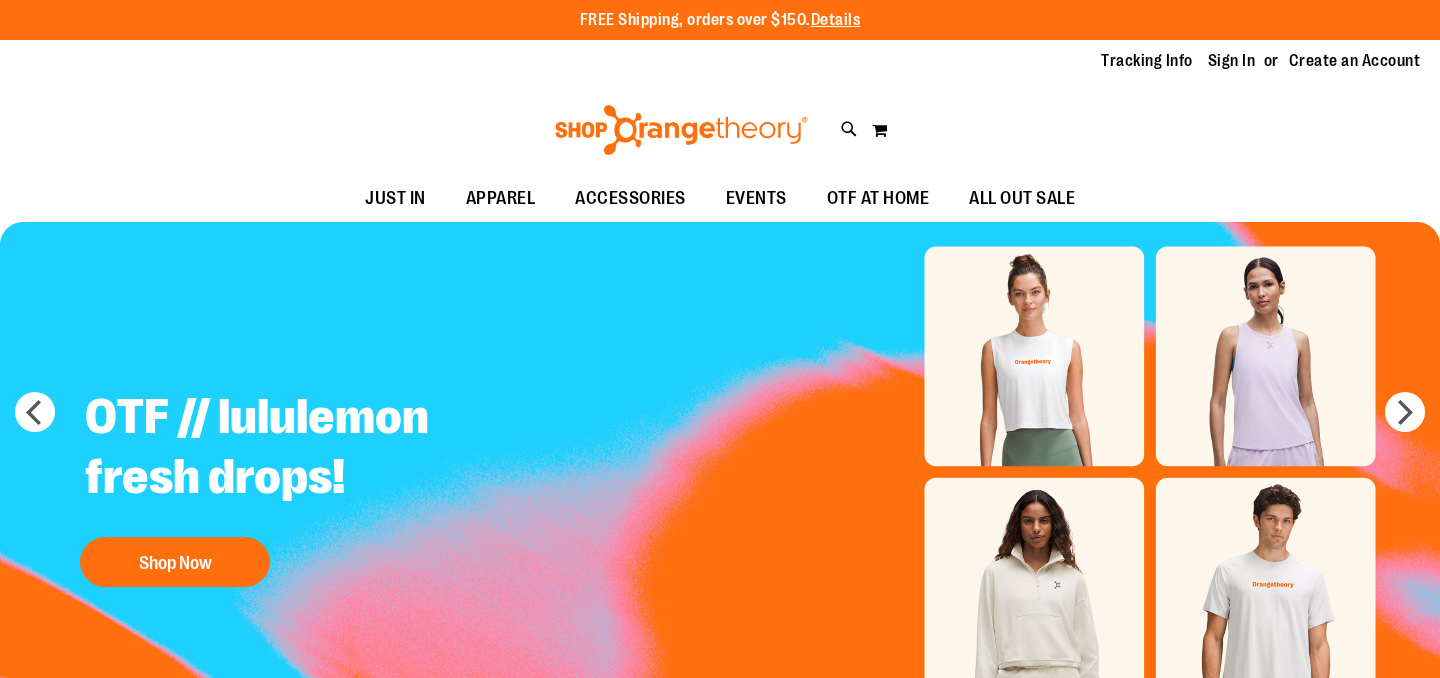 scroll, scrollTop: 0, scrollLeft: 0, axis: both 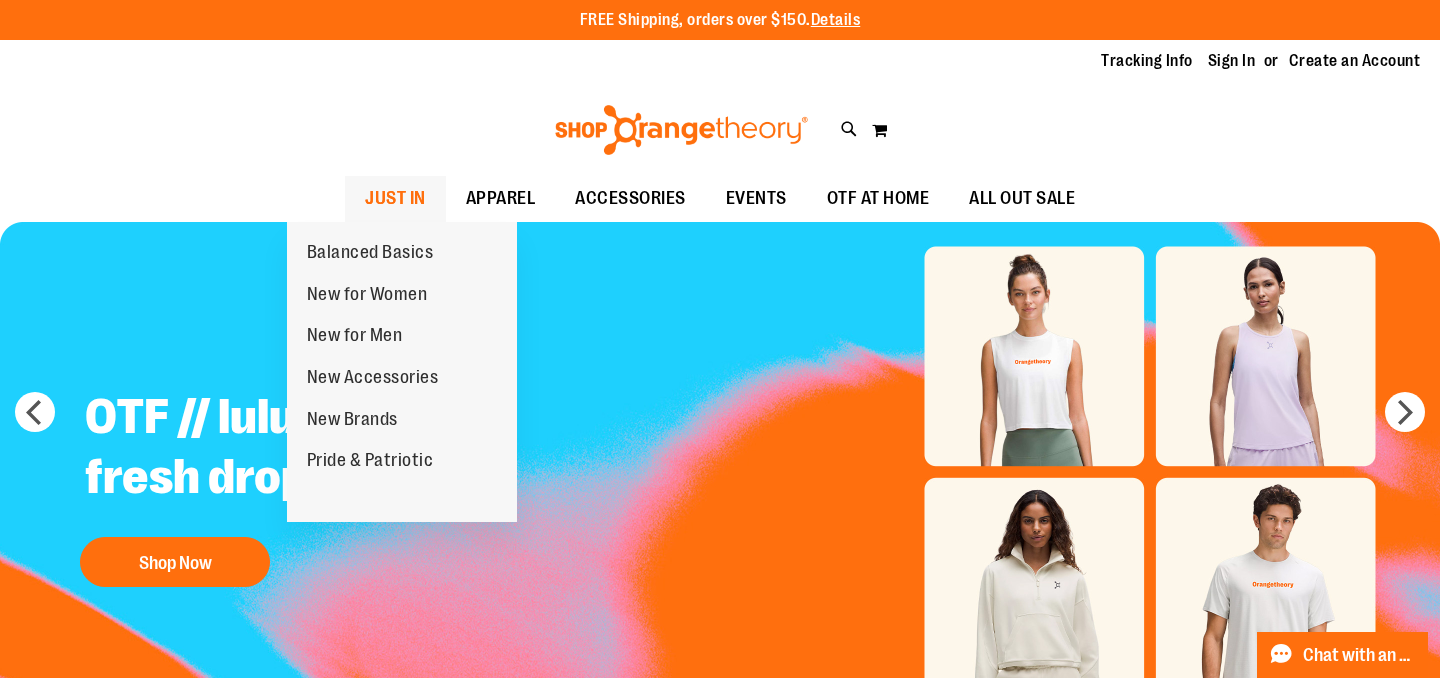 click on "JUST IN" at bounding box center (395, 198) 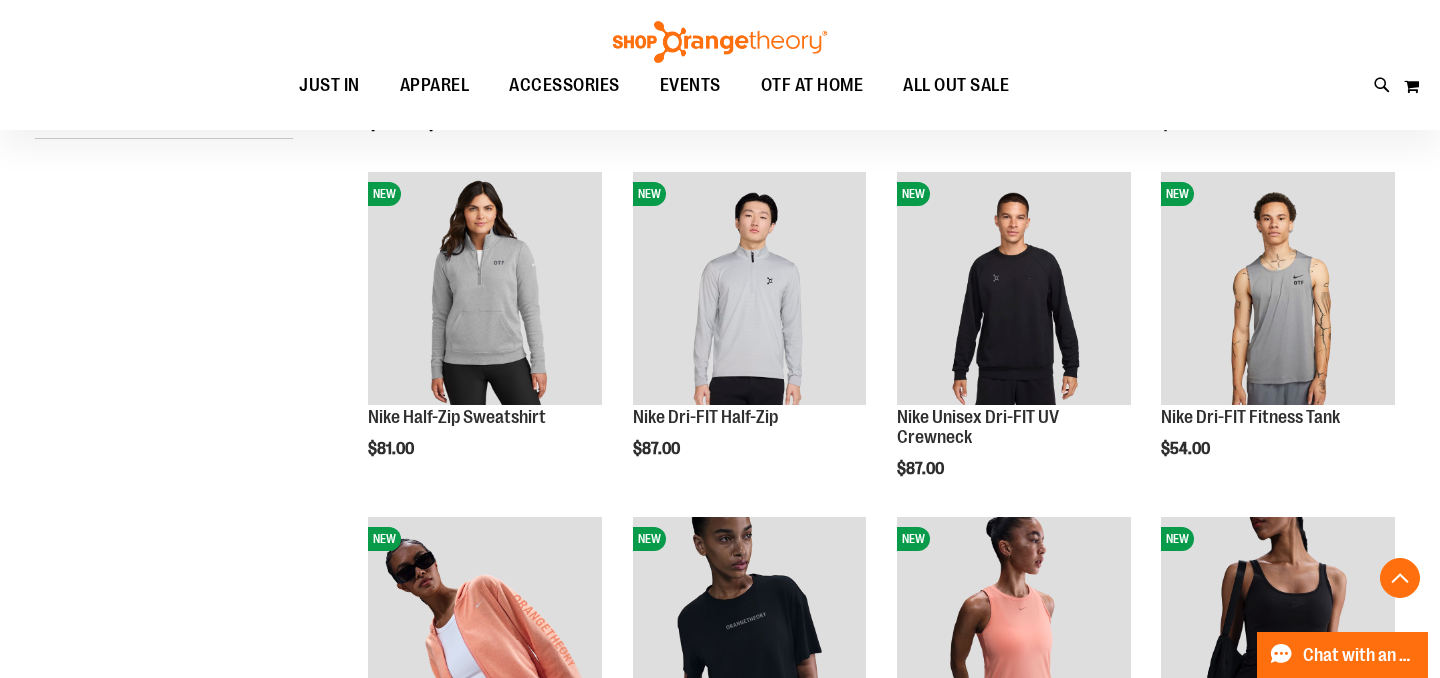 scroll, scrollTop: 582, scrollLeft: 0, axis: vertical 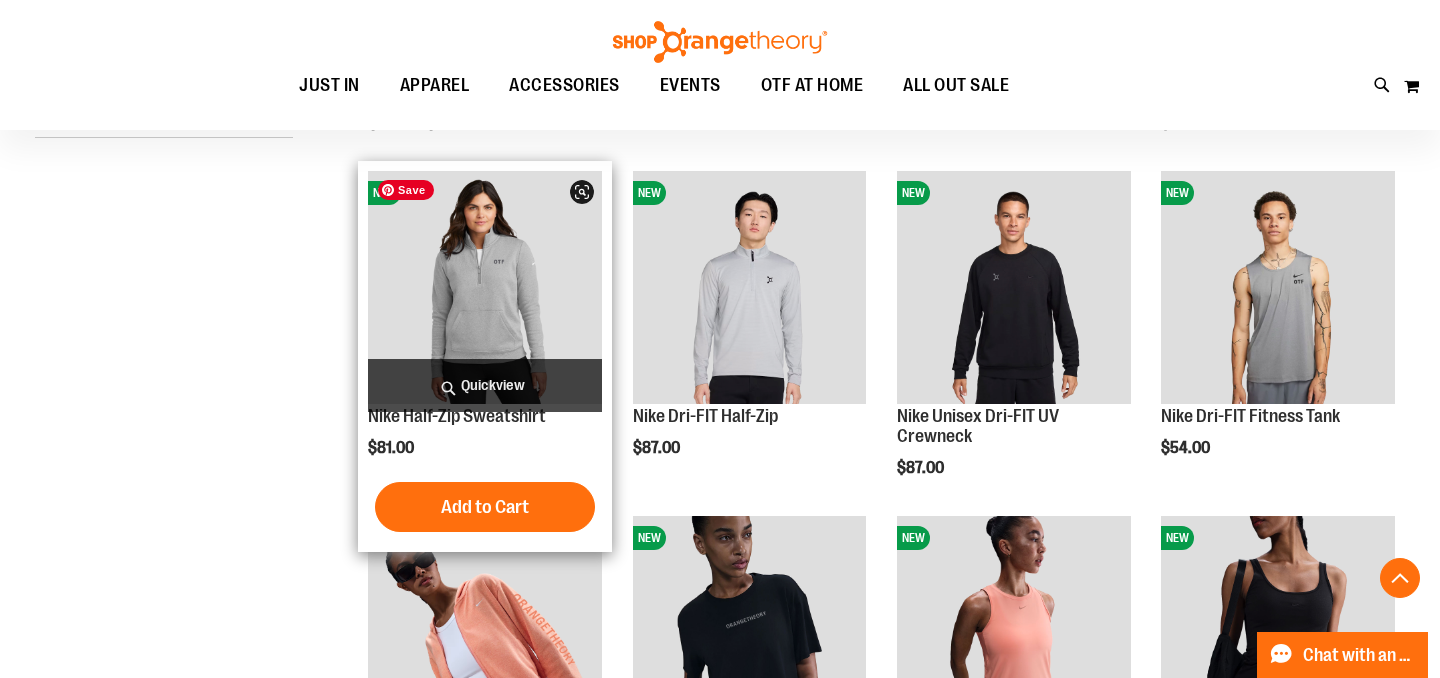 click at bounding box center (485, 288) 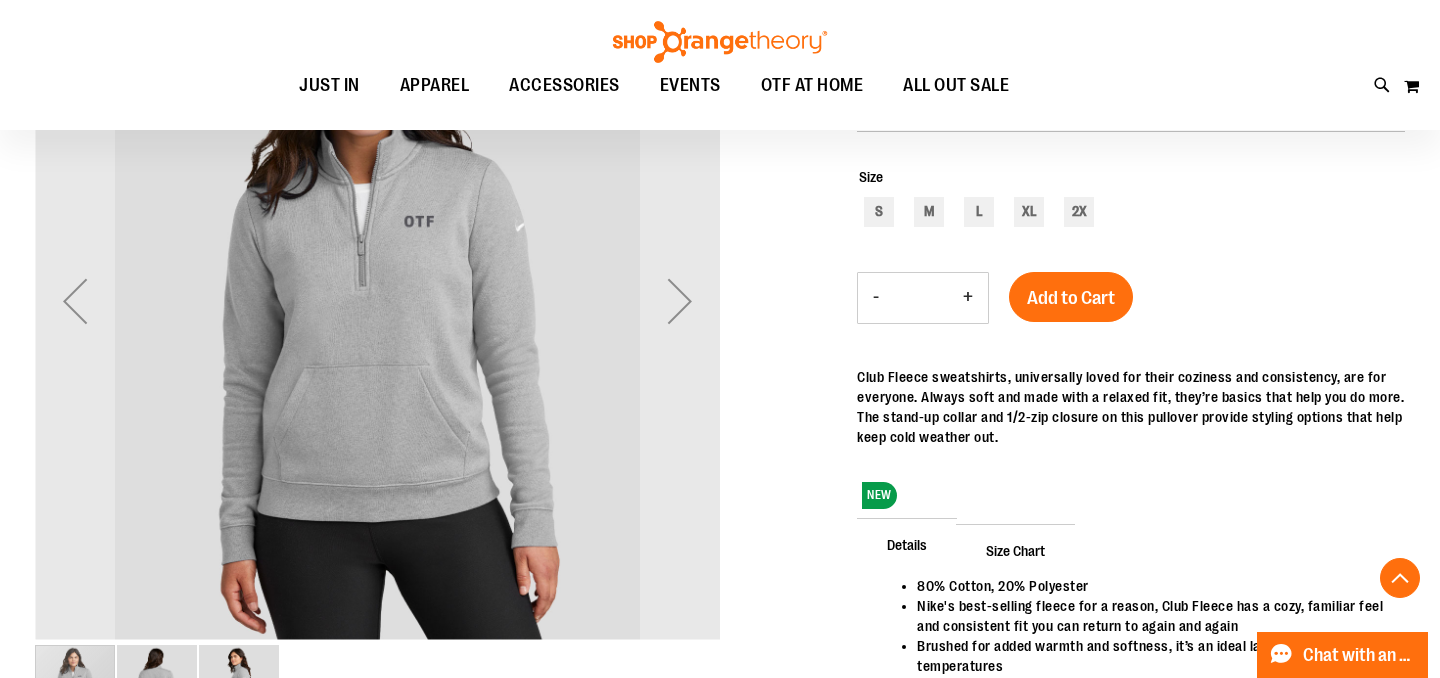 scroll, scrollTop: 334, scrollLeft: 0, axis: vertical 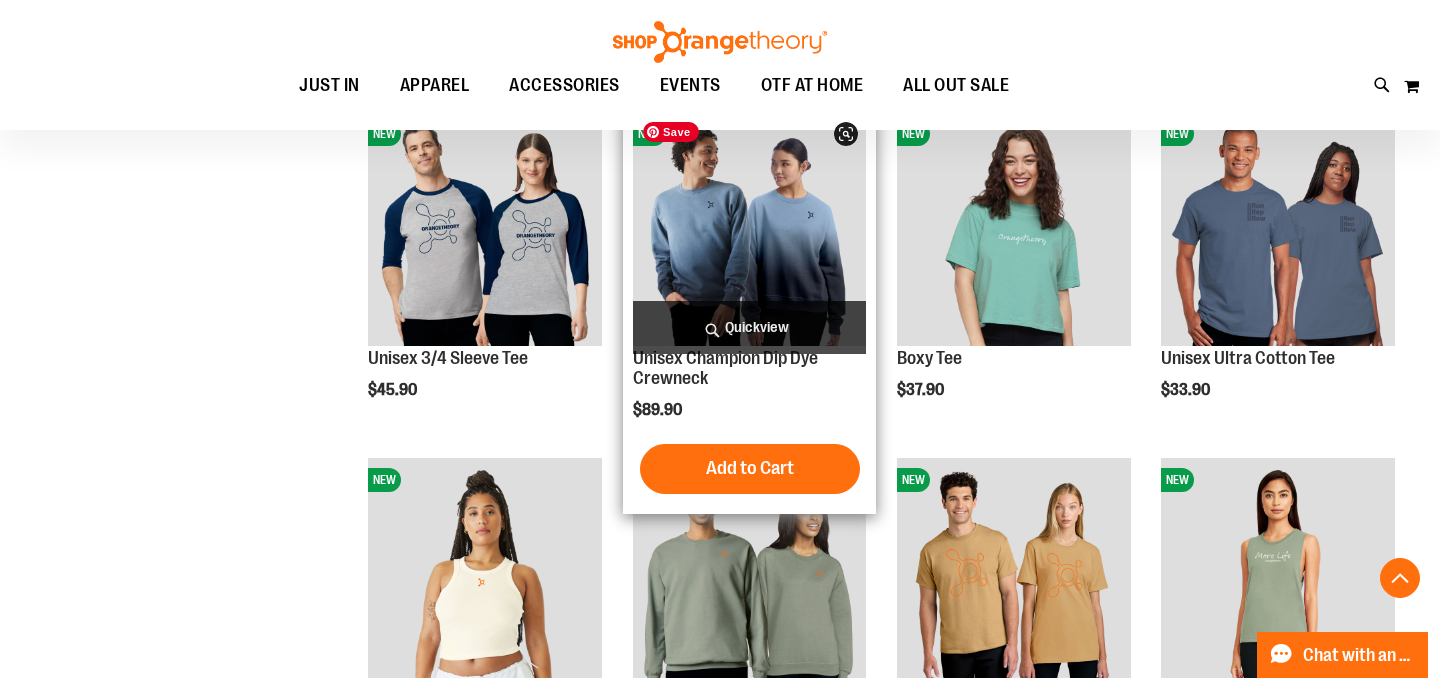 click at bounding box center (750, 229) 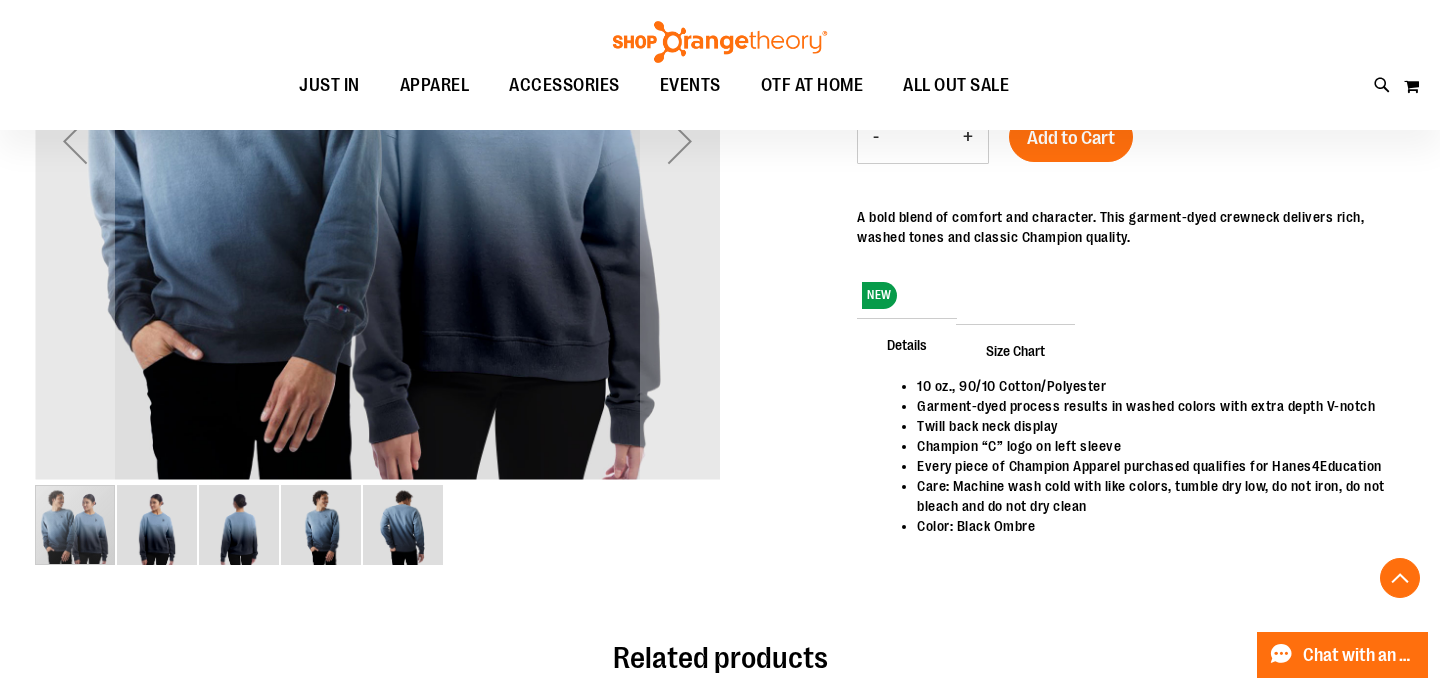 scroll, scrollTop: 496, scrollLeft: 0, axis: vertical 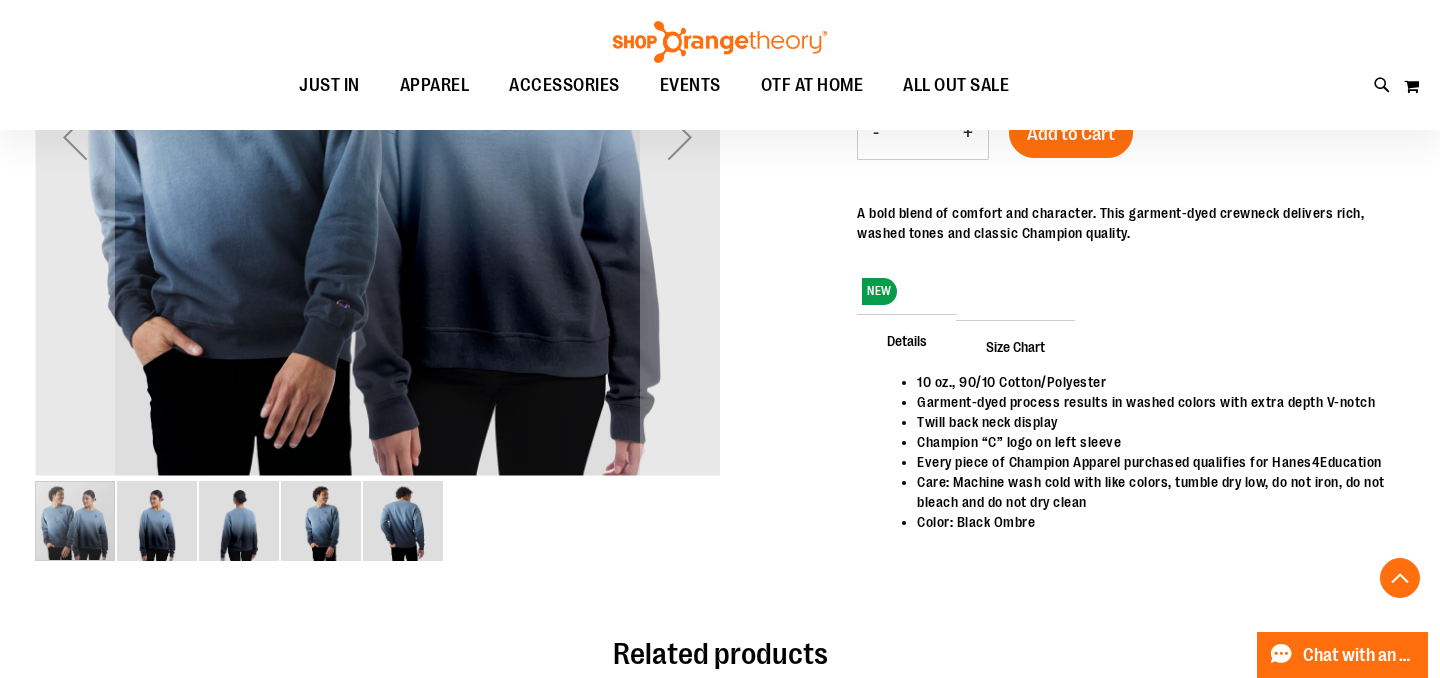 click at bounding box center [403, 521] 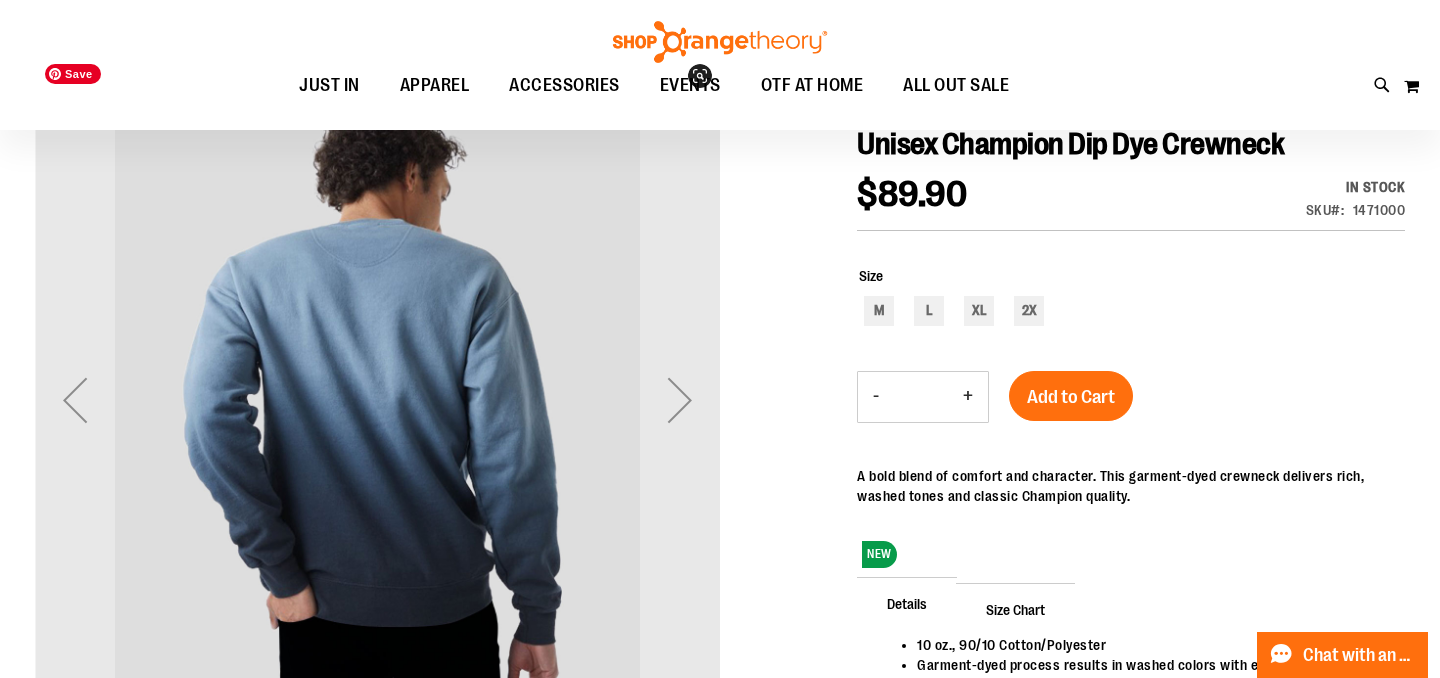 scroll, scrollTop: 232, scrollLeft: 0, axis: vertical 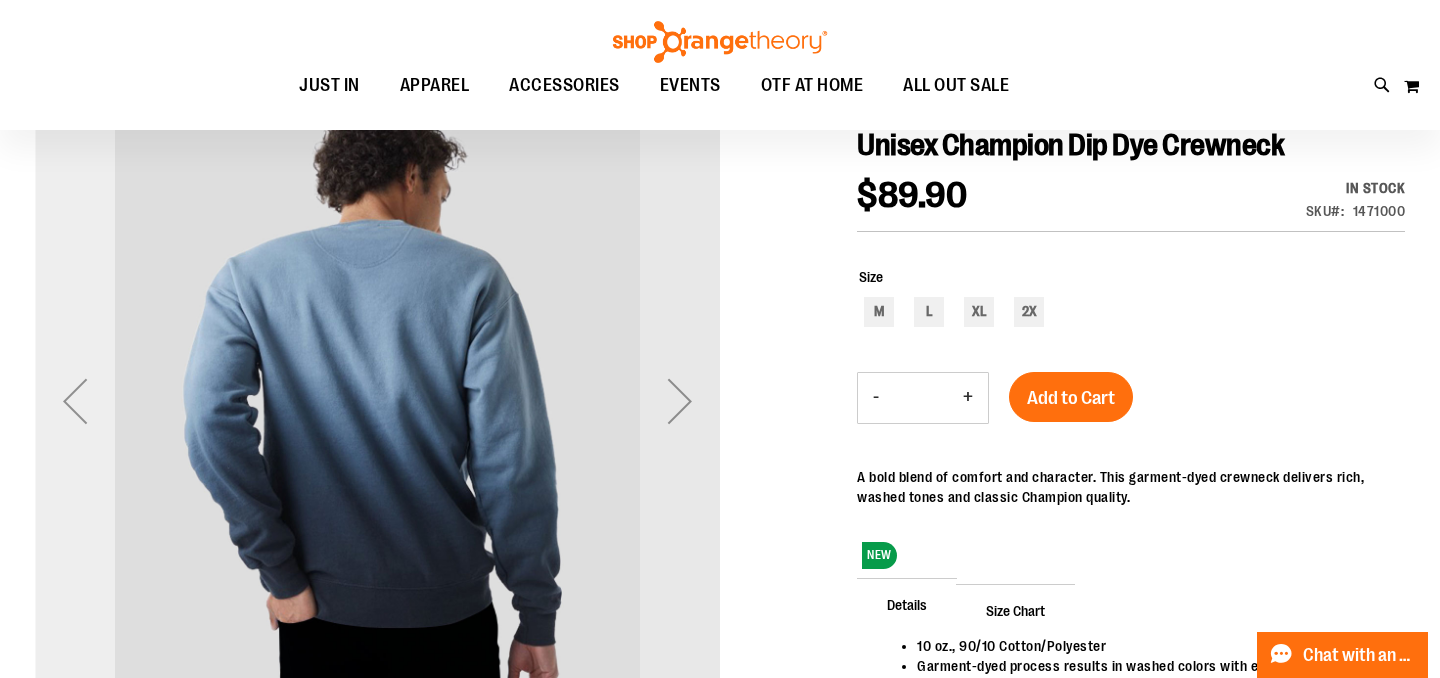 click at bounding box center [75, 401] 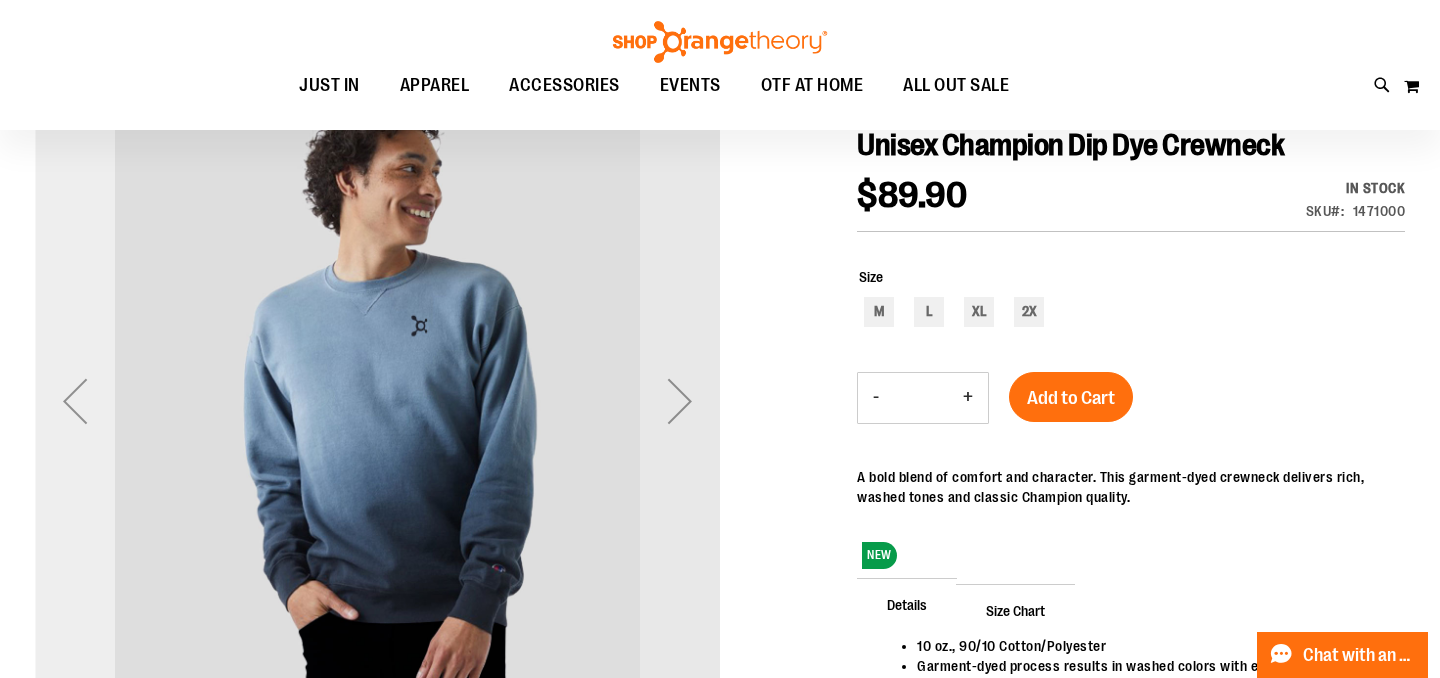 click at bounding box center (75, 401) 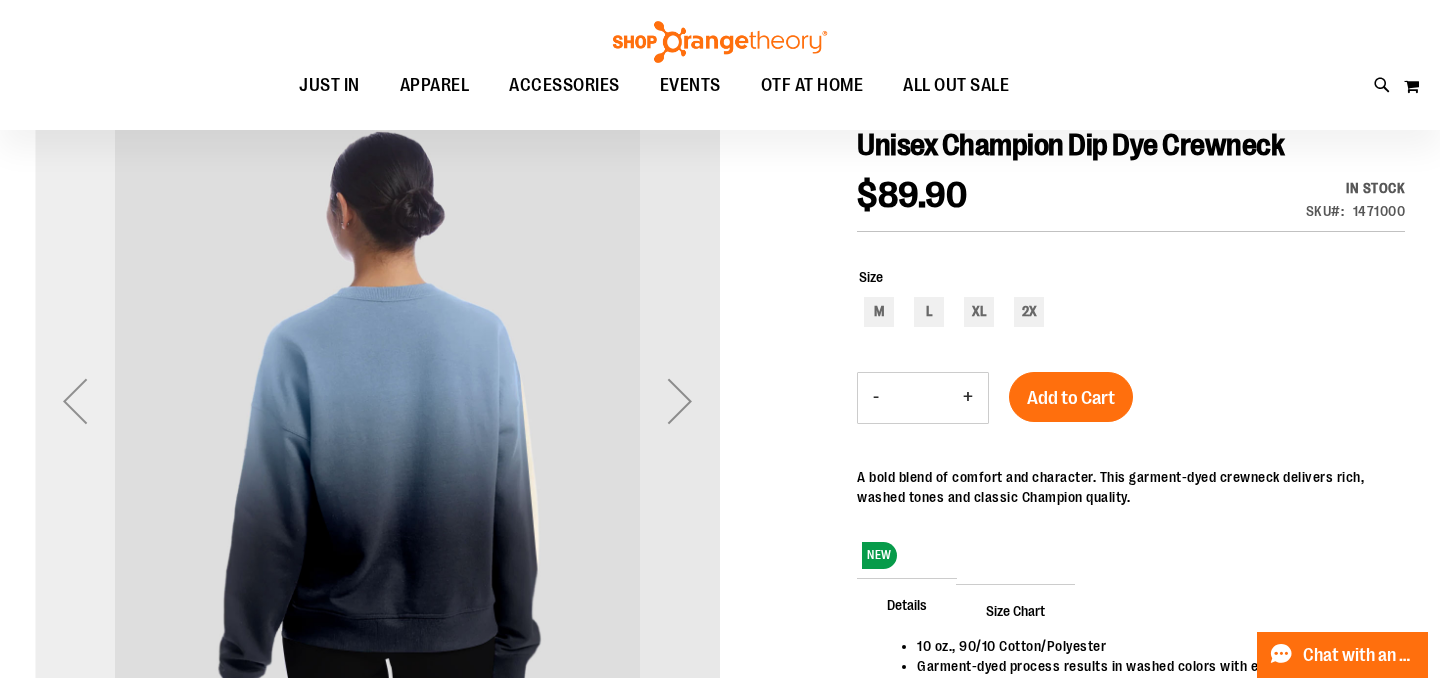 click at bounding box center [75, 401] 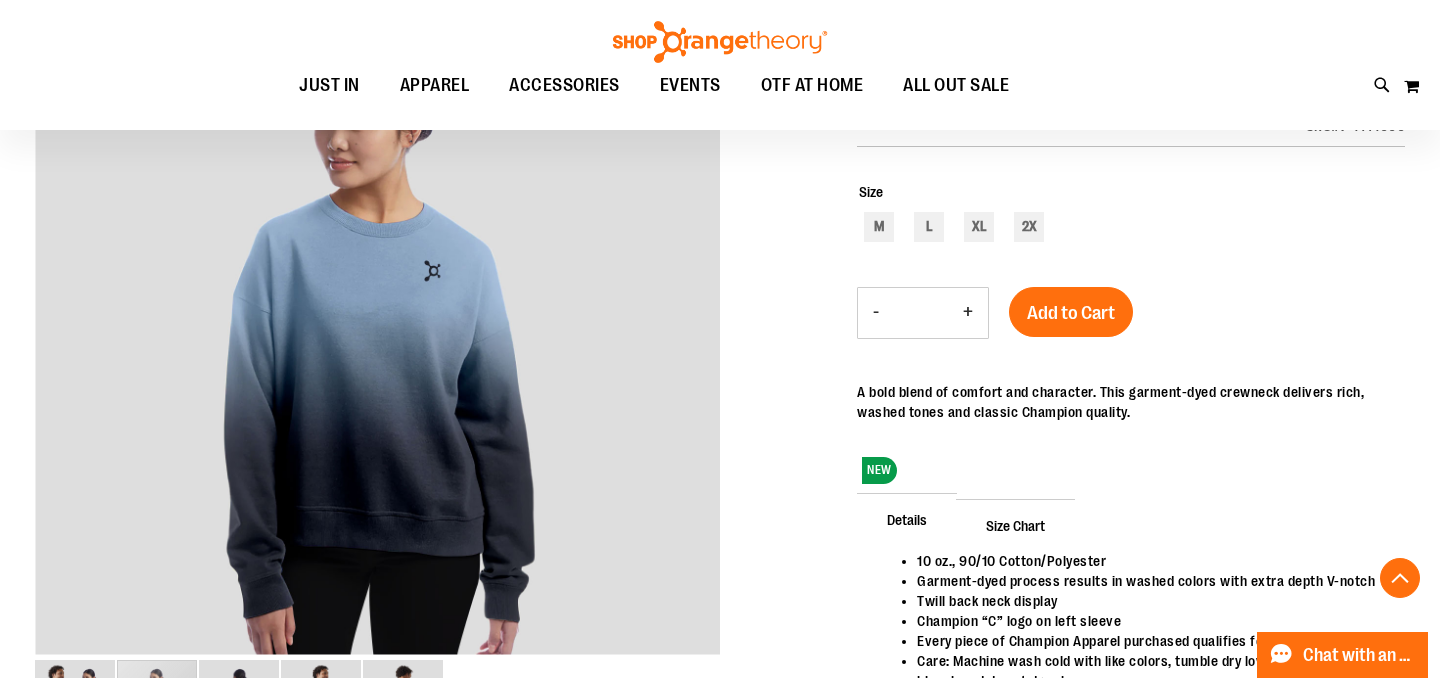 scroll, scrollTop: 312, scrollLeft: 0, axis: vertical 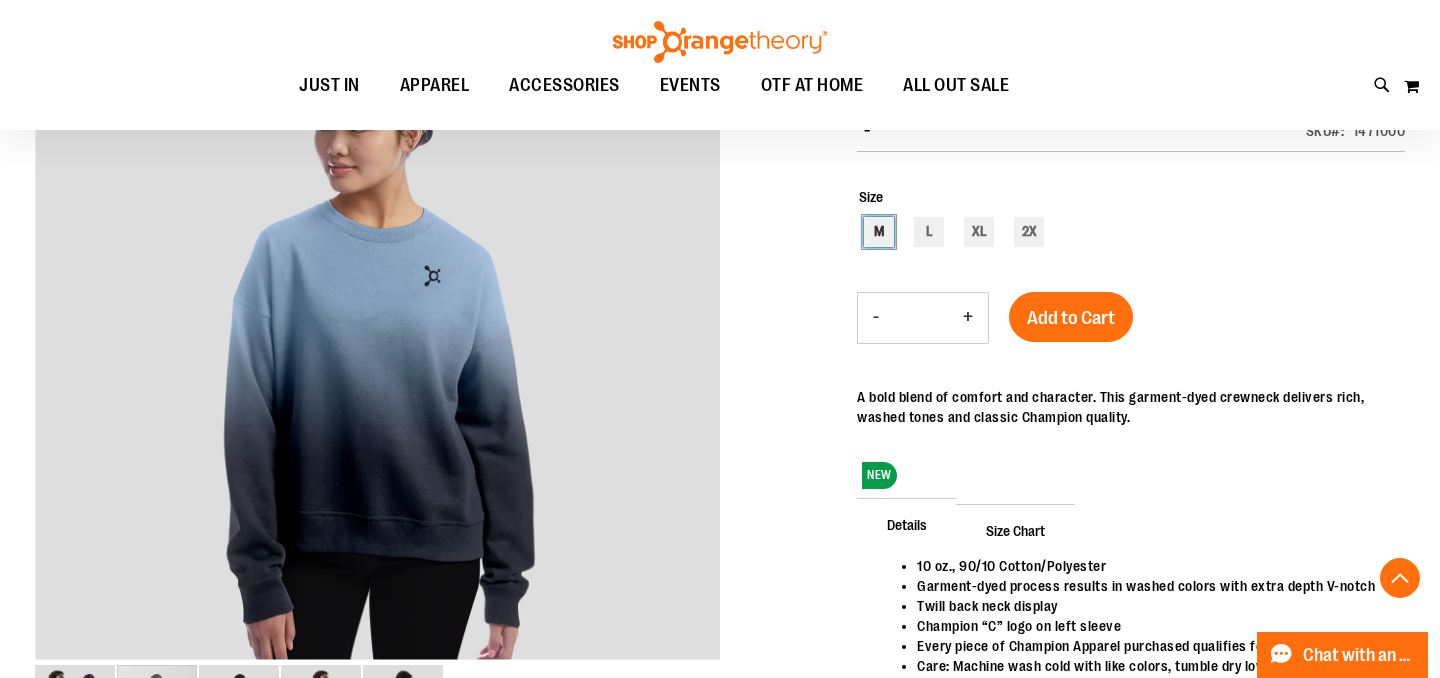 click on "M" at bounding box center (879, 232) 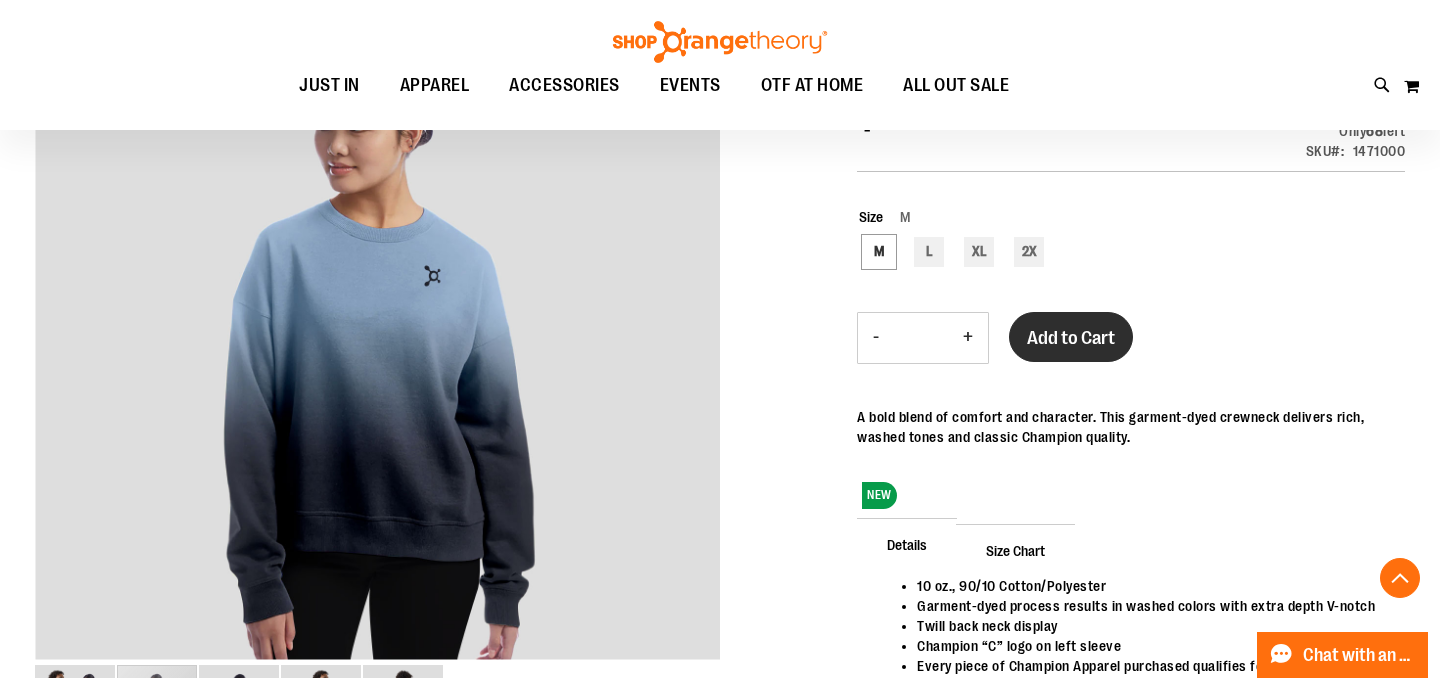 click on "Add to Cart" at bounding box center (1071, 337) 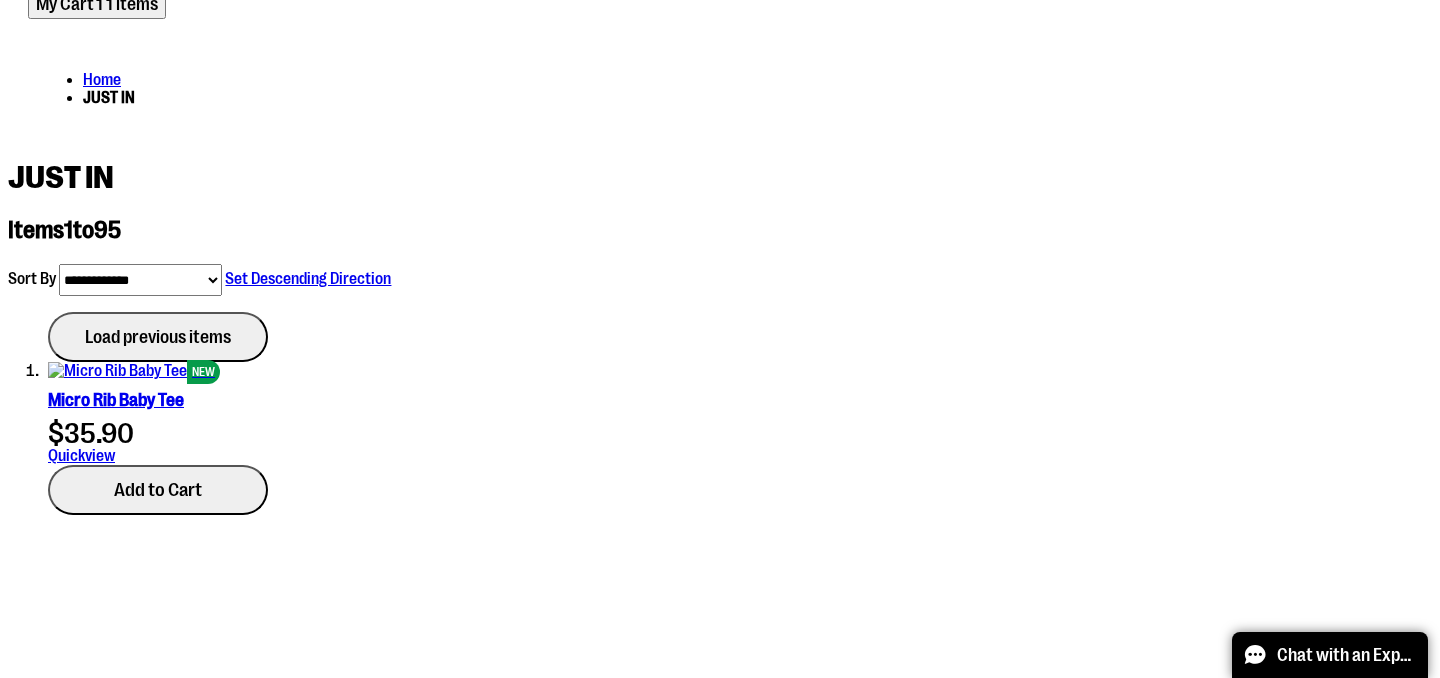 scroll, scrollTop: 631, scrollLeft: 0, axis: vertical 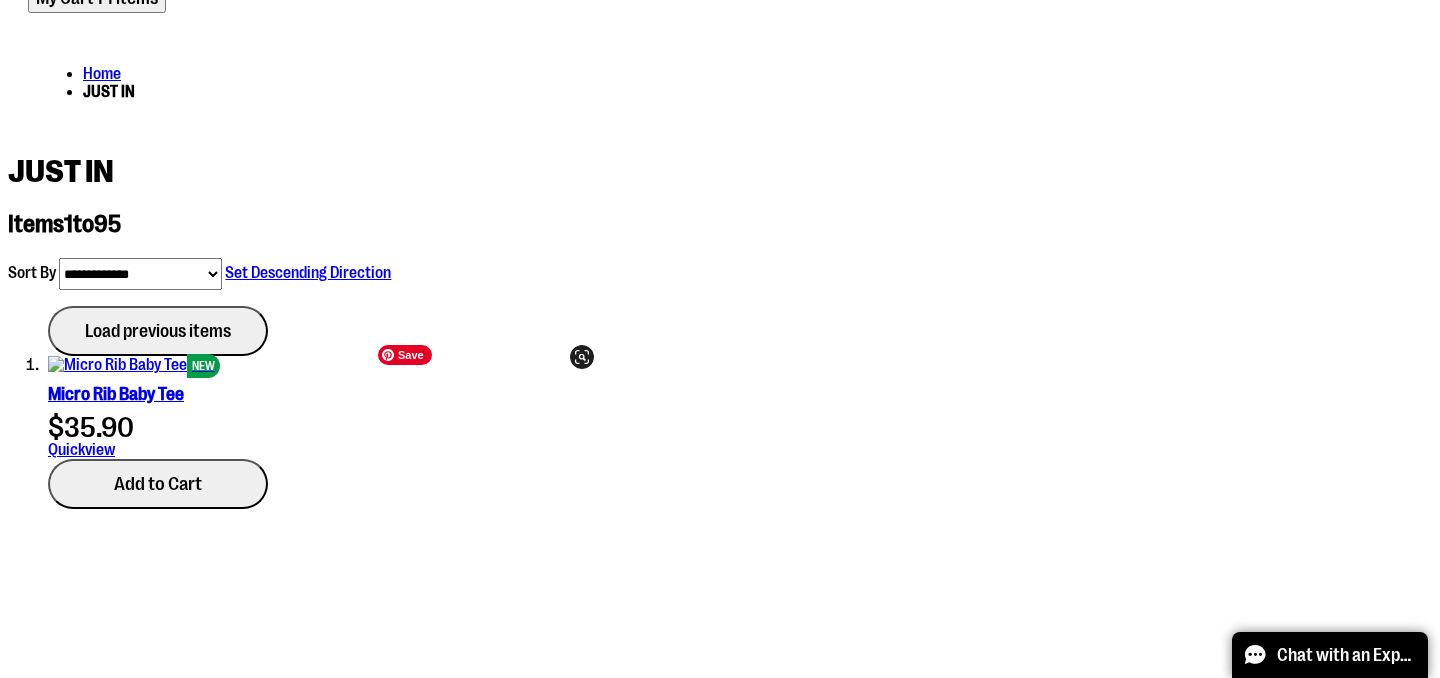 click at bounding box center (192, 3286) 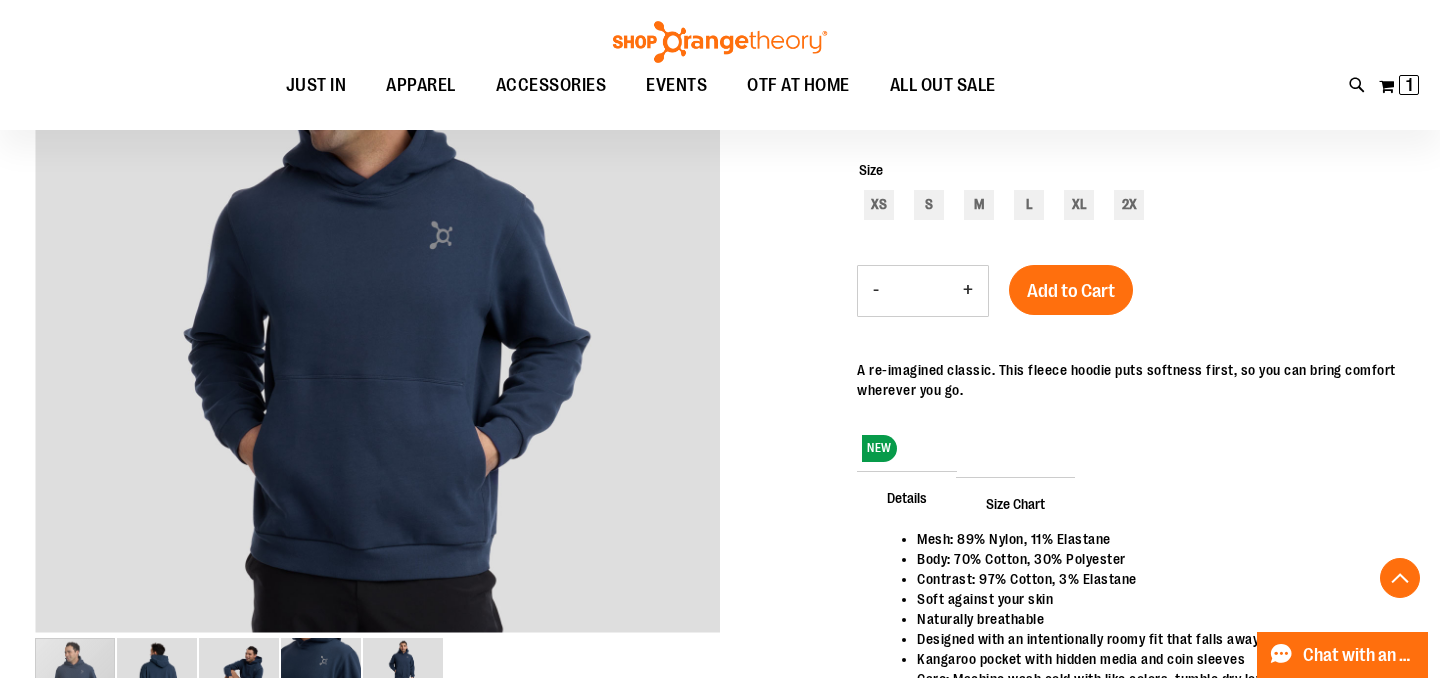 scroll, scrollTop: 351, scrollLeft: 0, axis: vertical 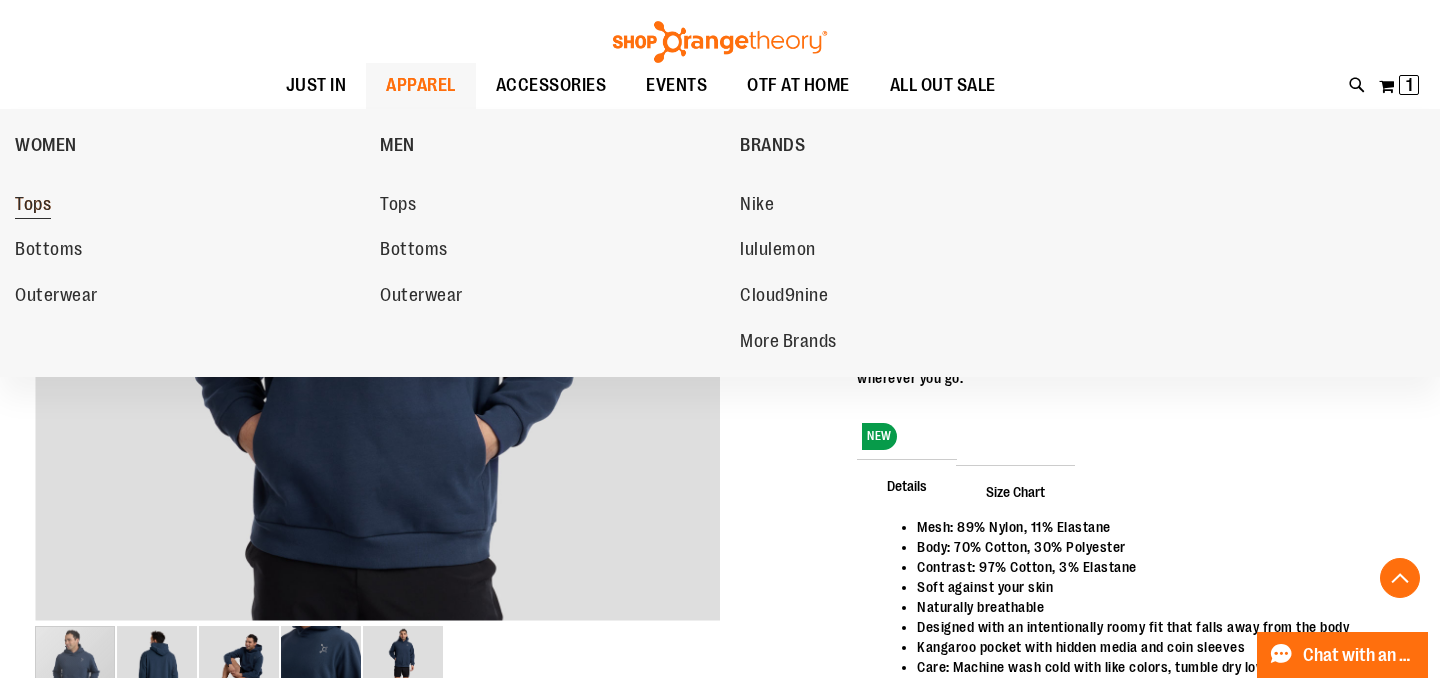 click on "Tops" at bounding box center (33, 206) 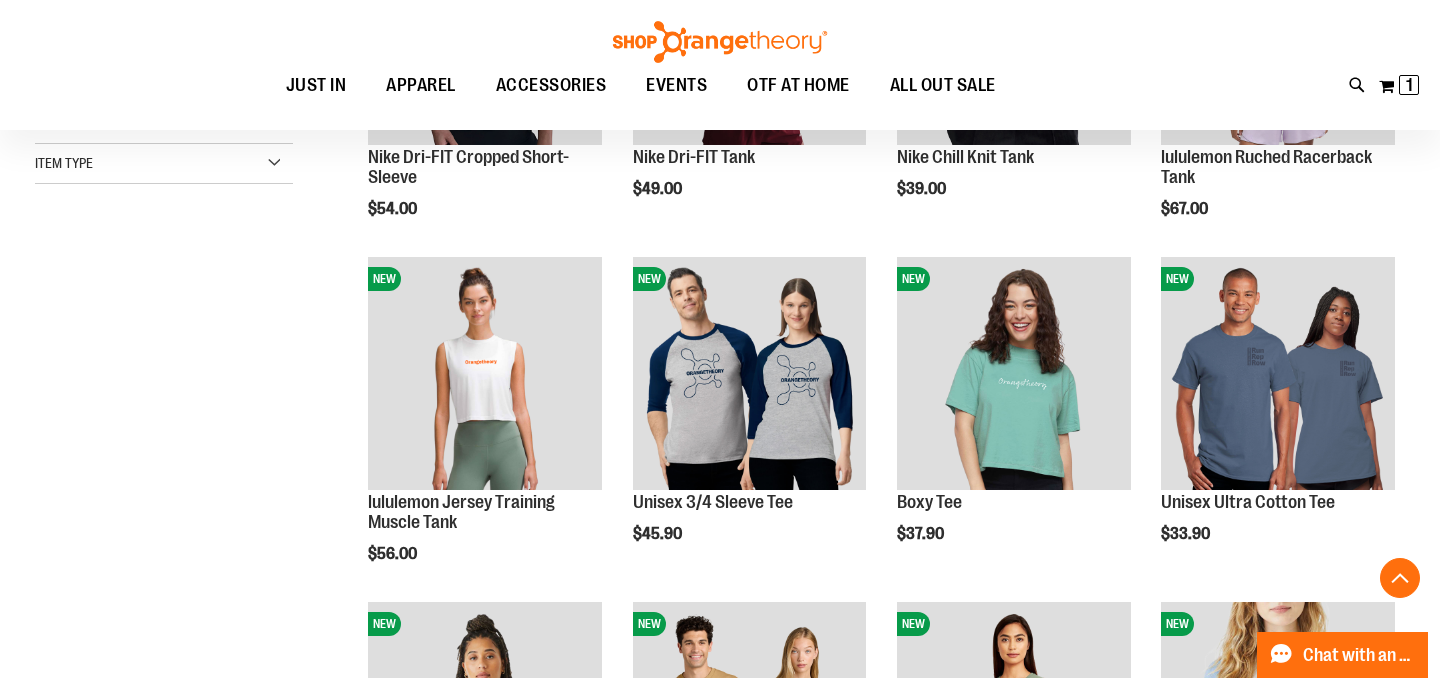 scroll, scrollTop: 500, scrollLeft: 0, axis: vertical 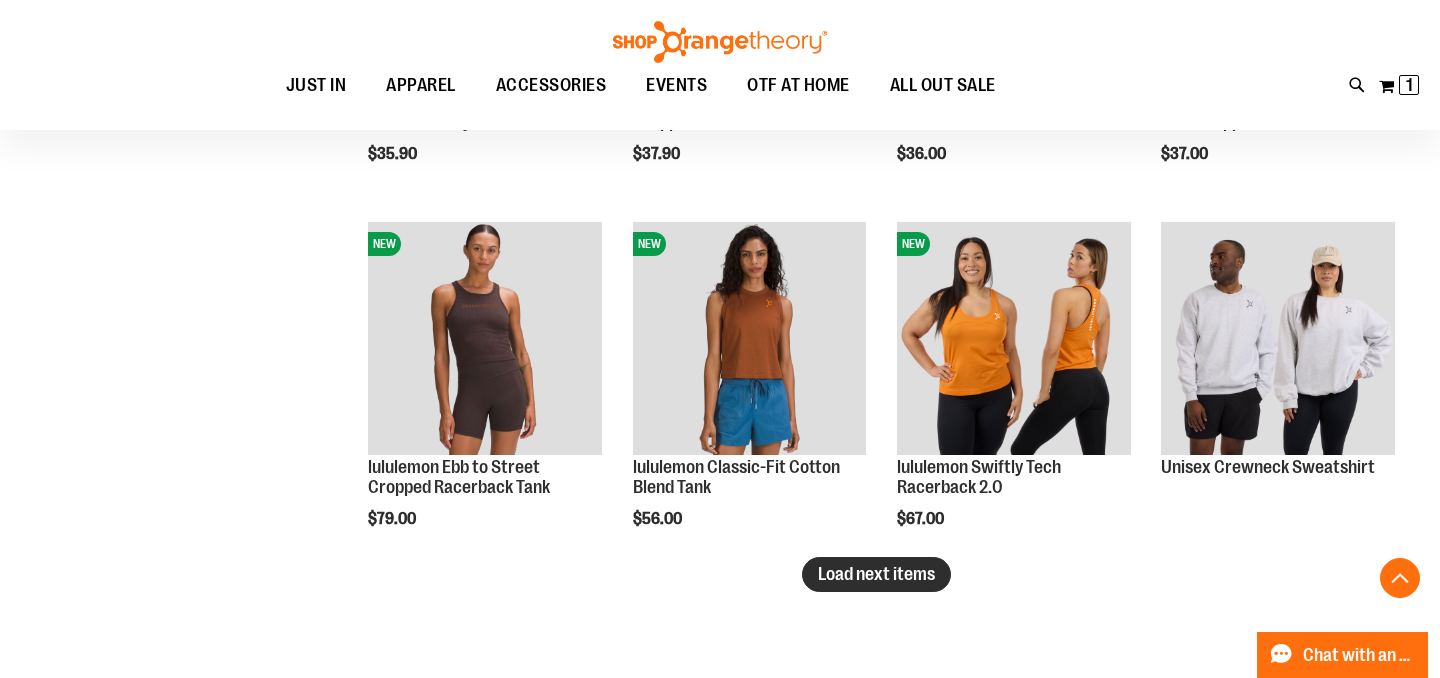 click on "Load next items" at bounding box center [876, 574] 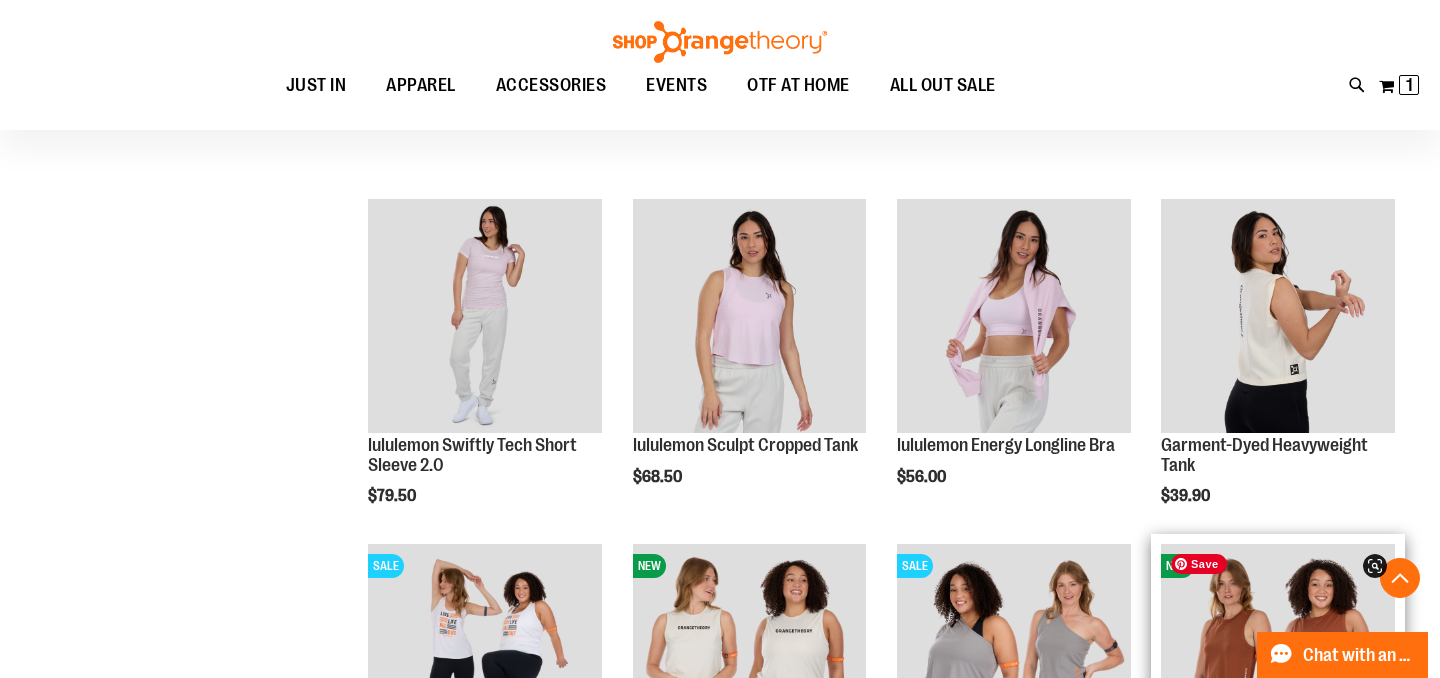 scroll, scrollTop: 3632, scrollLeft: 0, axis: vertical 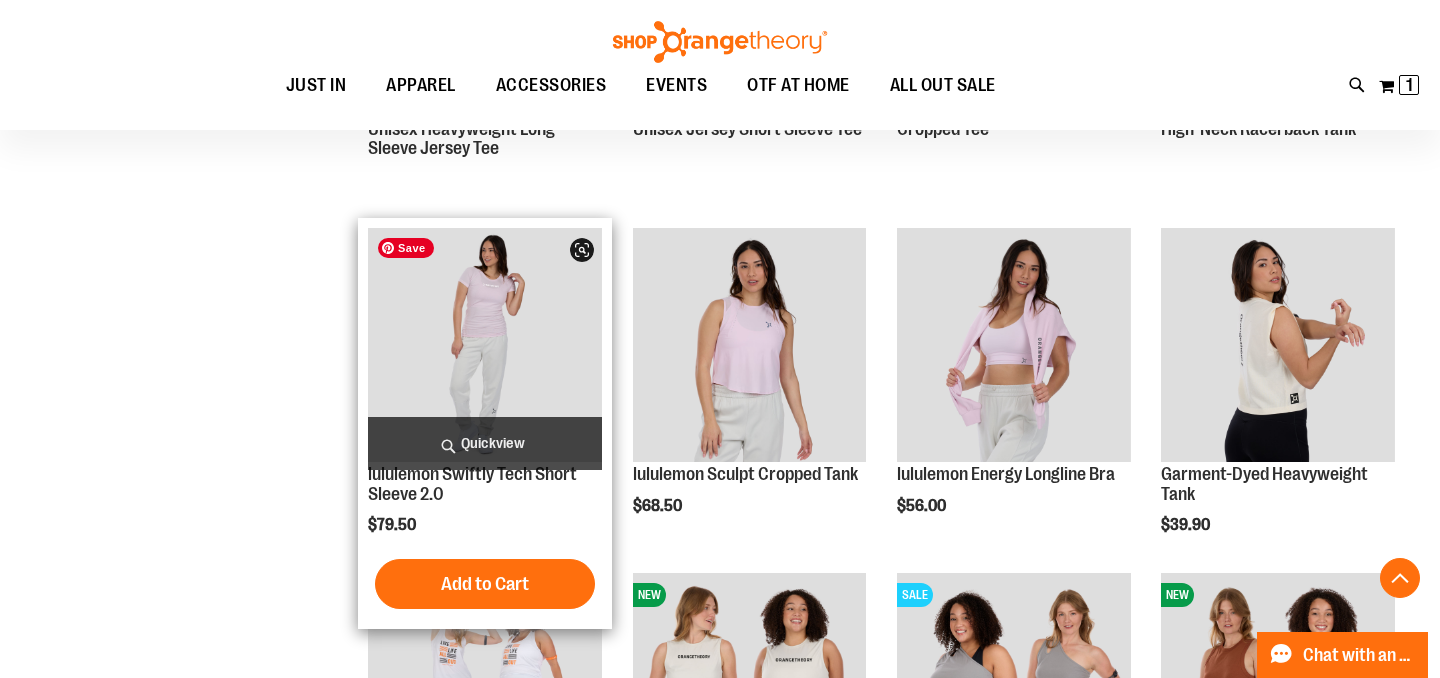 click at bounding box center (485, 345) 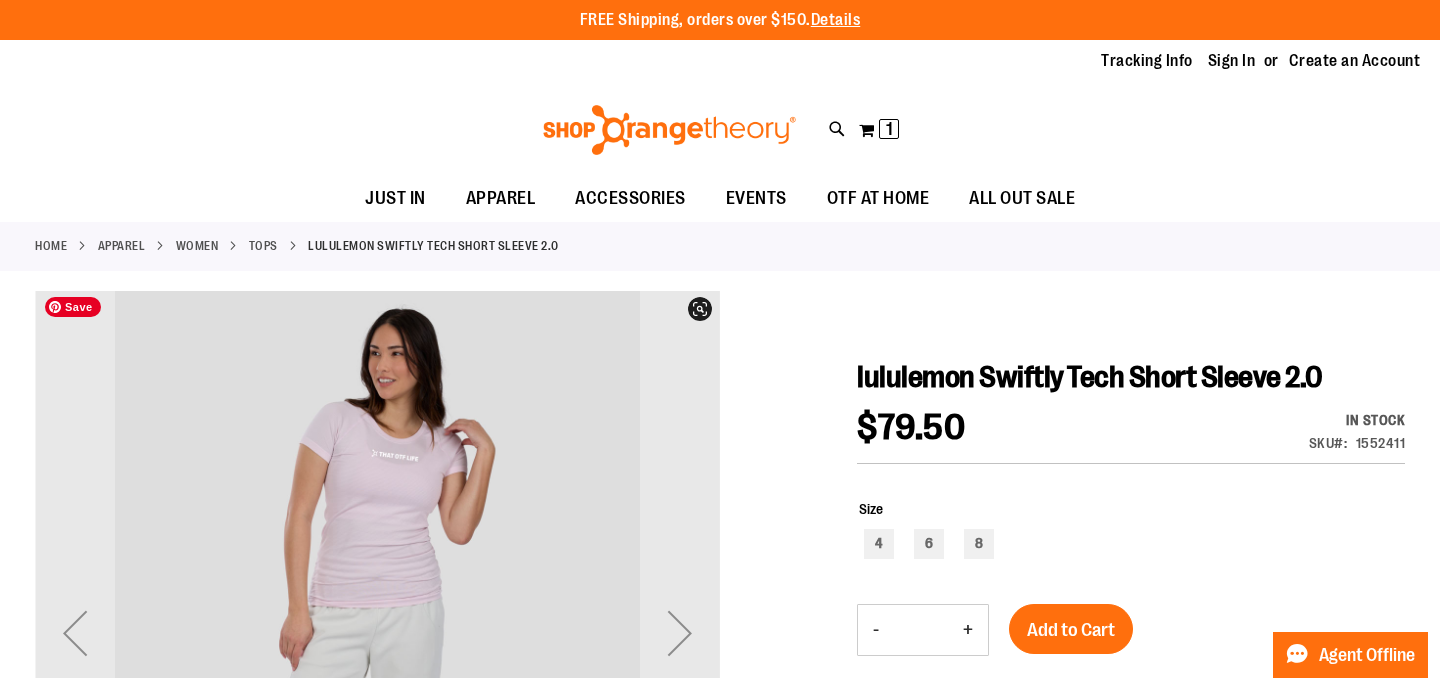 scroll, scrollTop: 0, scrollLeft: 0, axis: both 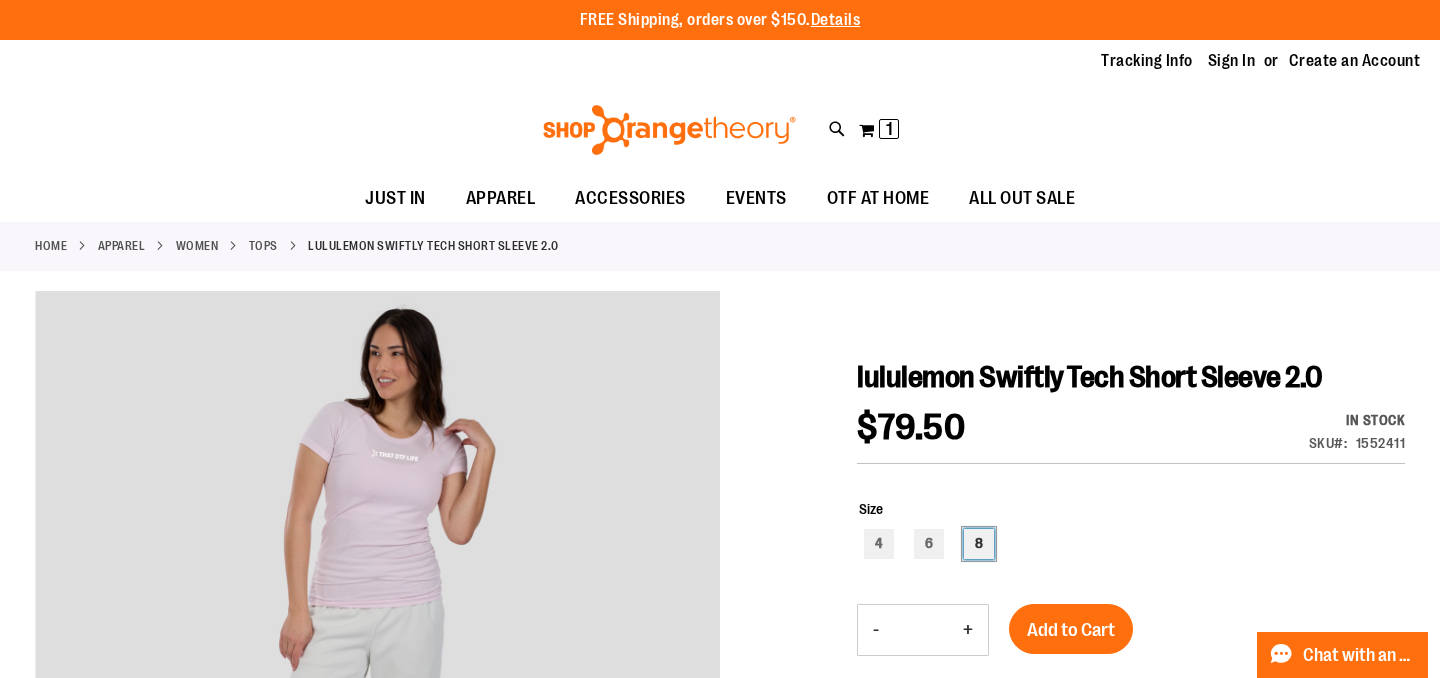 click on "8" at bounding box center [979, 544] 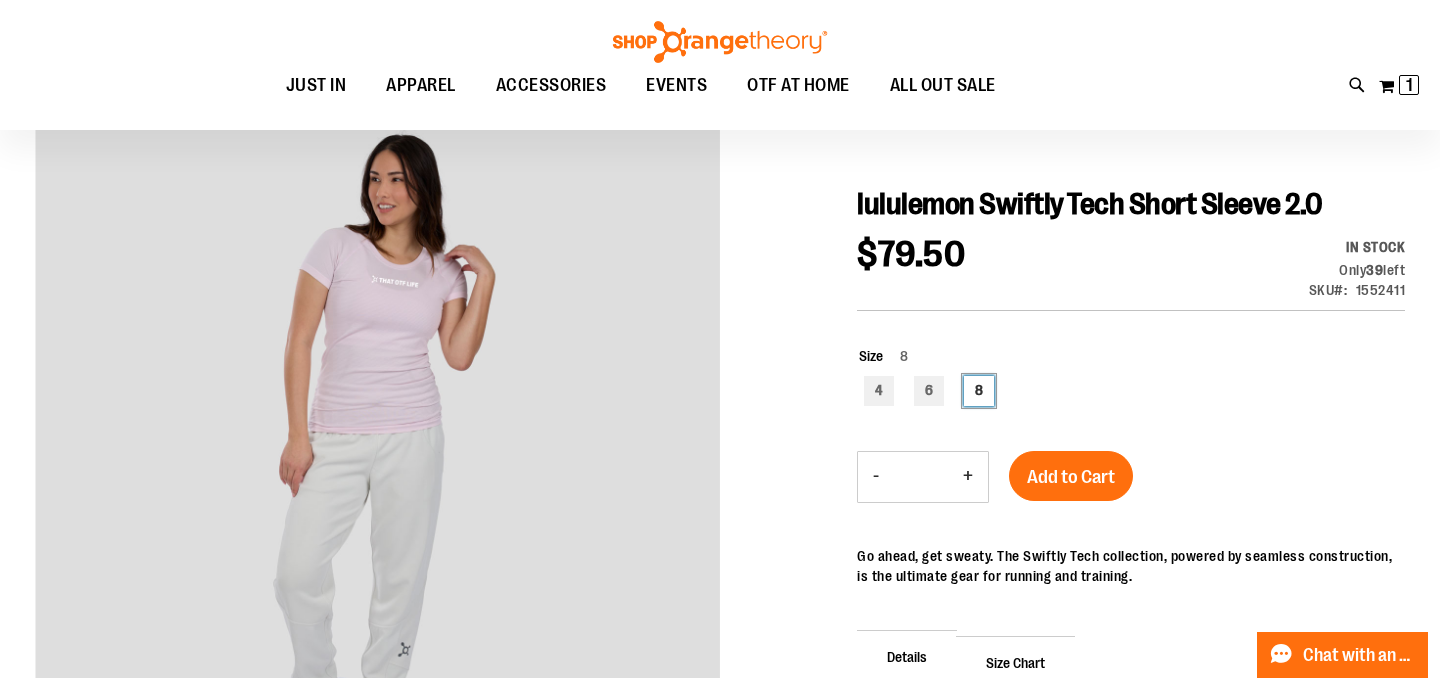 scroll, scrollTop: 0, scrollLeft: 0, axis: both 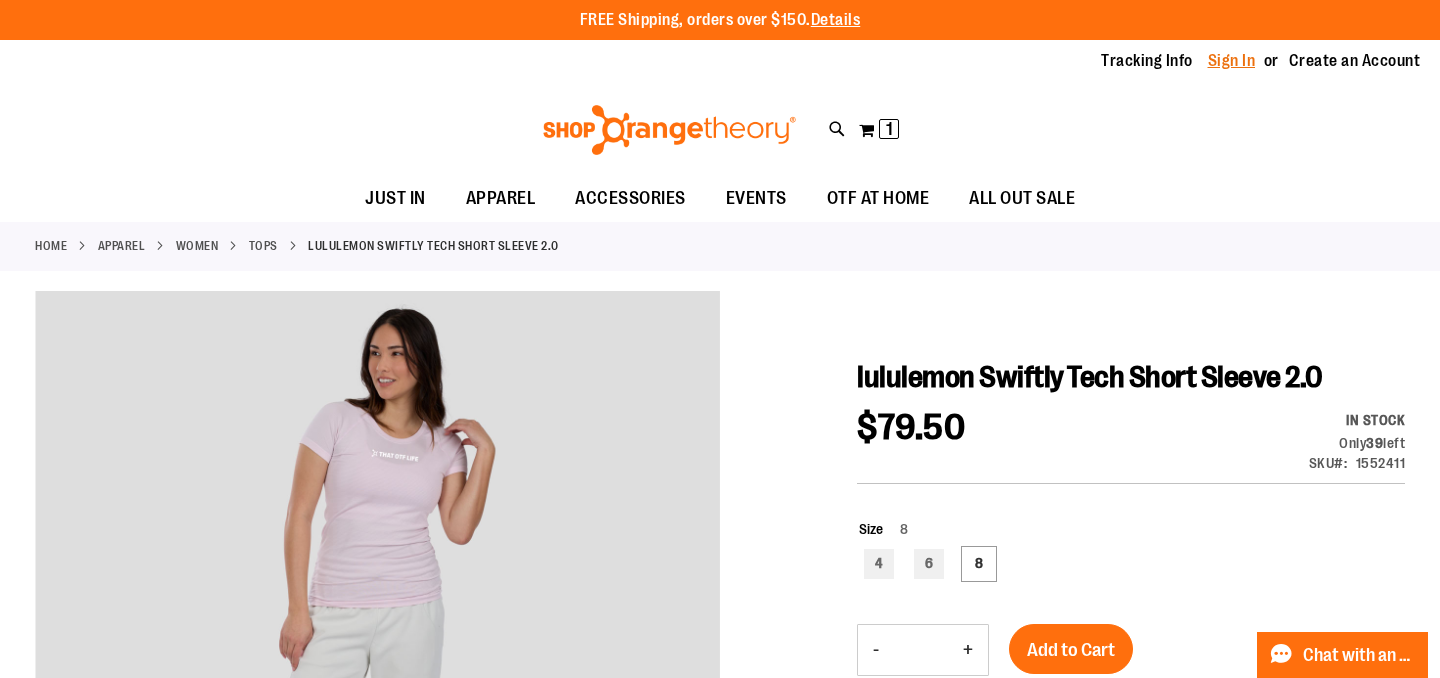 click on "Sign In" at bounding box center [1232, 61] 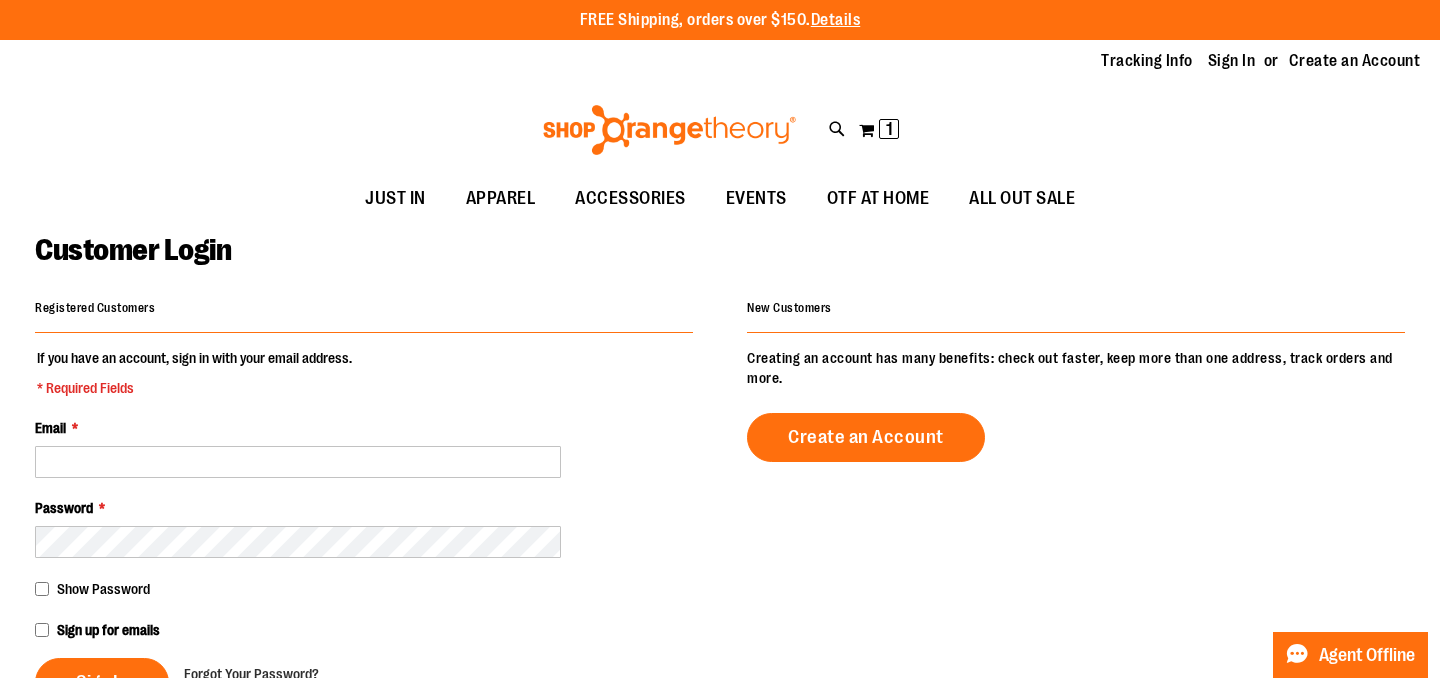 scroll, scrollTop: 0, scrollLeft: 0, axis: both 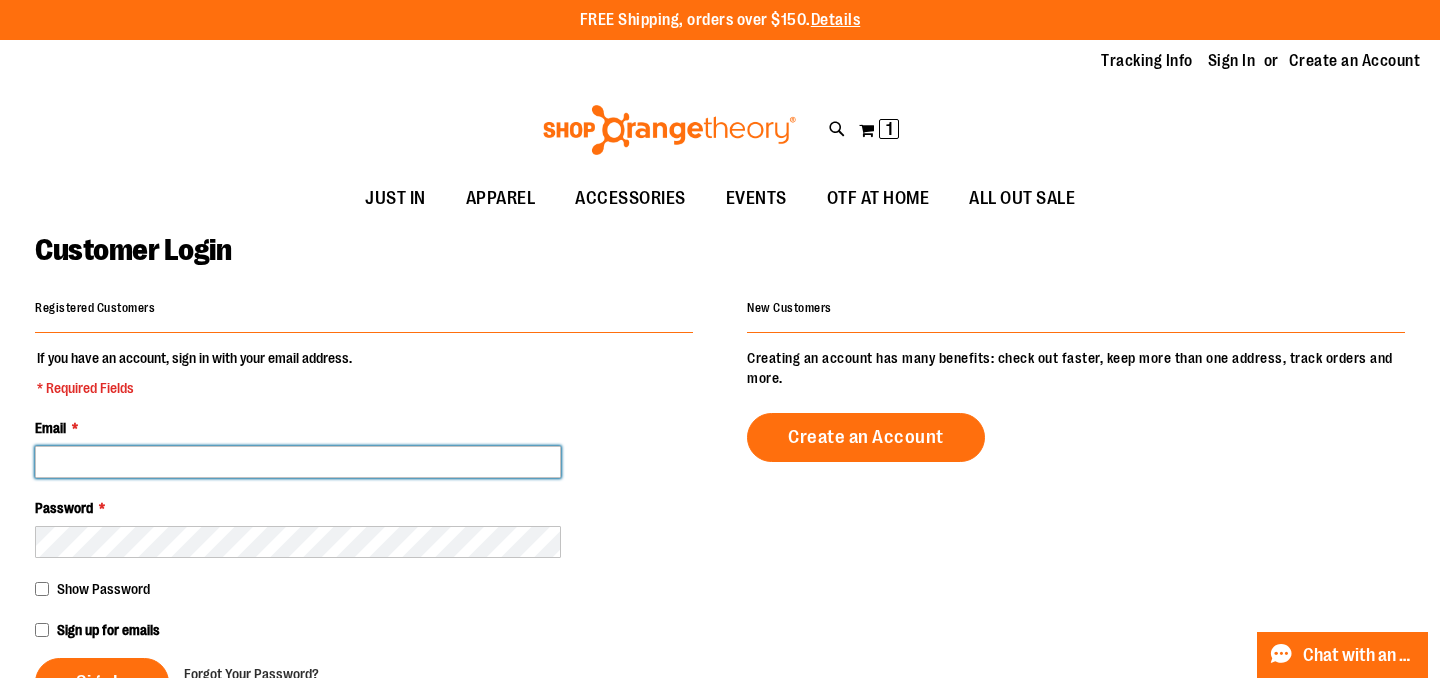 click on "Email *" at bounding box center (298, 462) 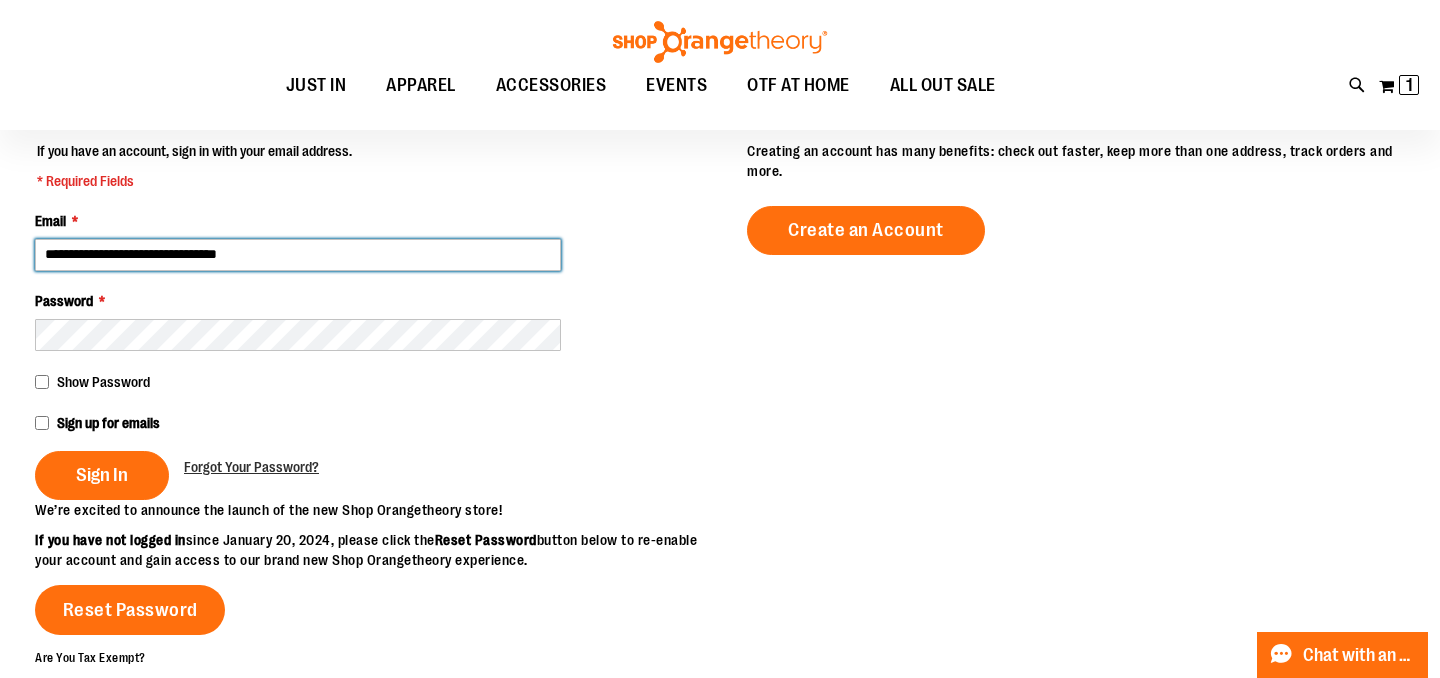 scroll, scrollTop: 214, scrollLeft: 0, axis: vertical 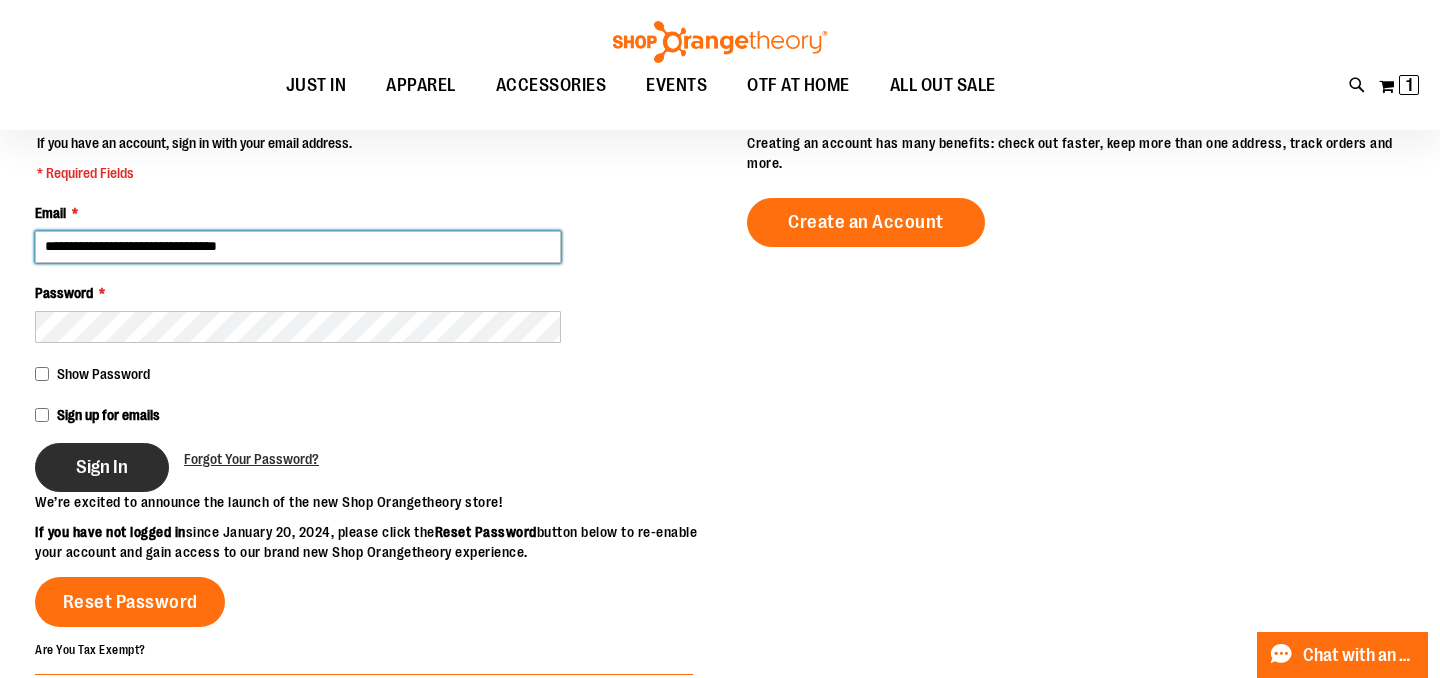 type on "**********" 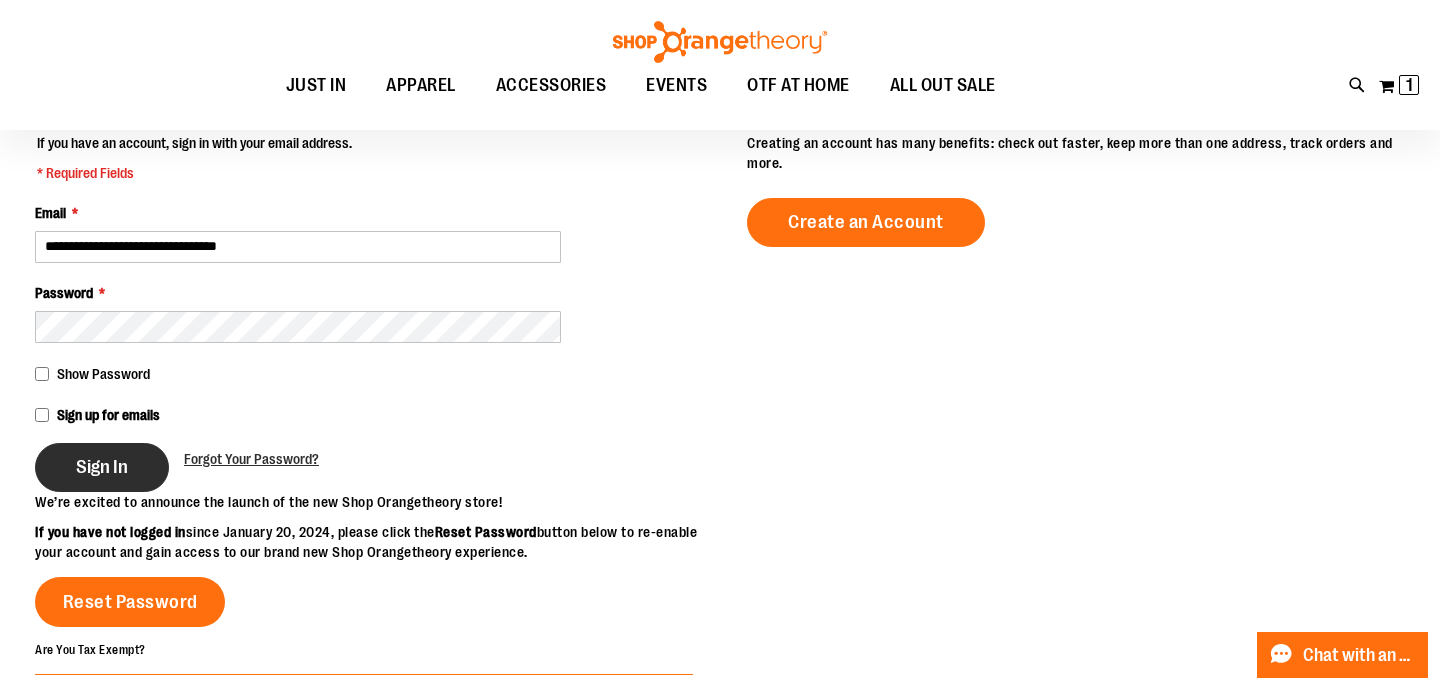 click on "Sign In" at bounding box center (102, 467) 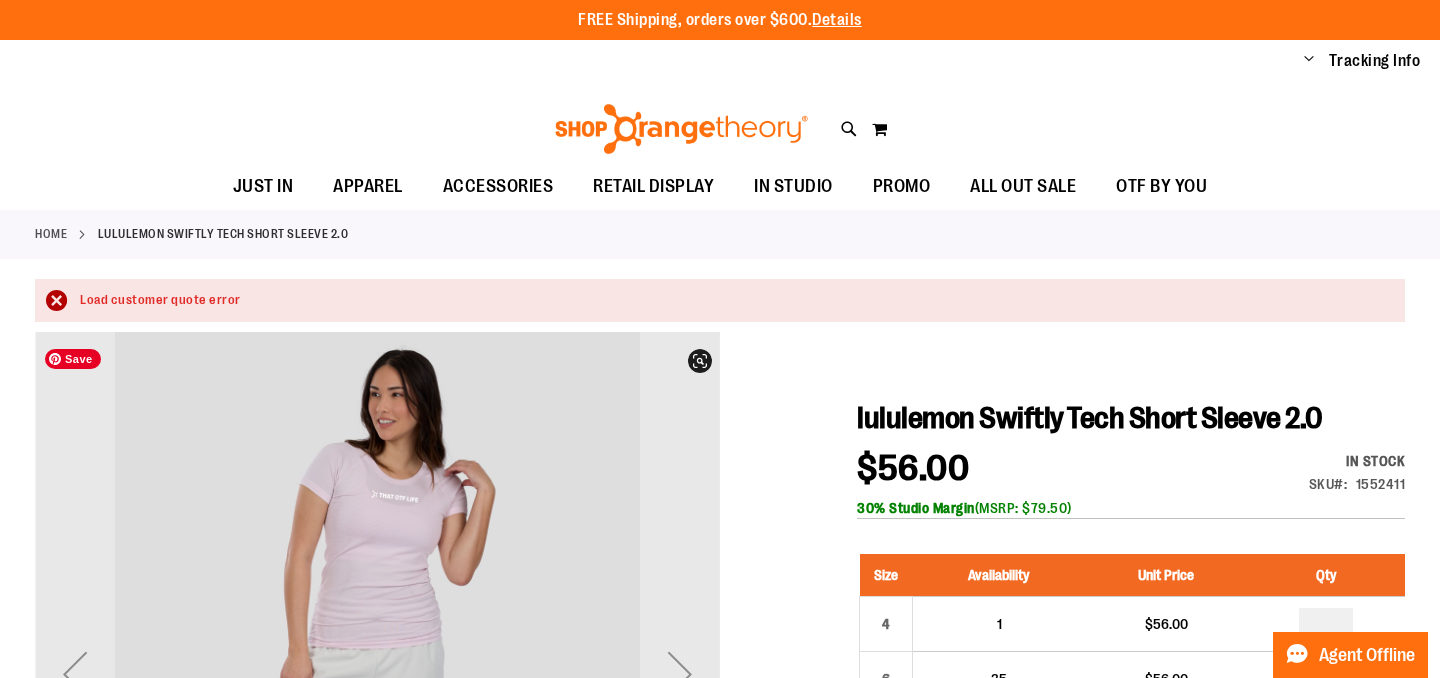 scroll, scrollTop: 0, scrollLeft: 0, axis: both 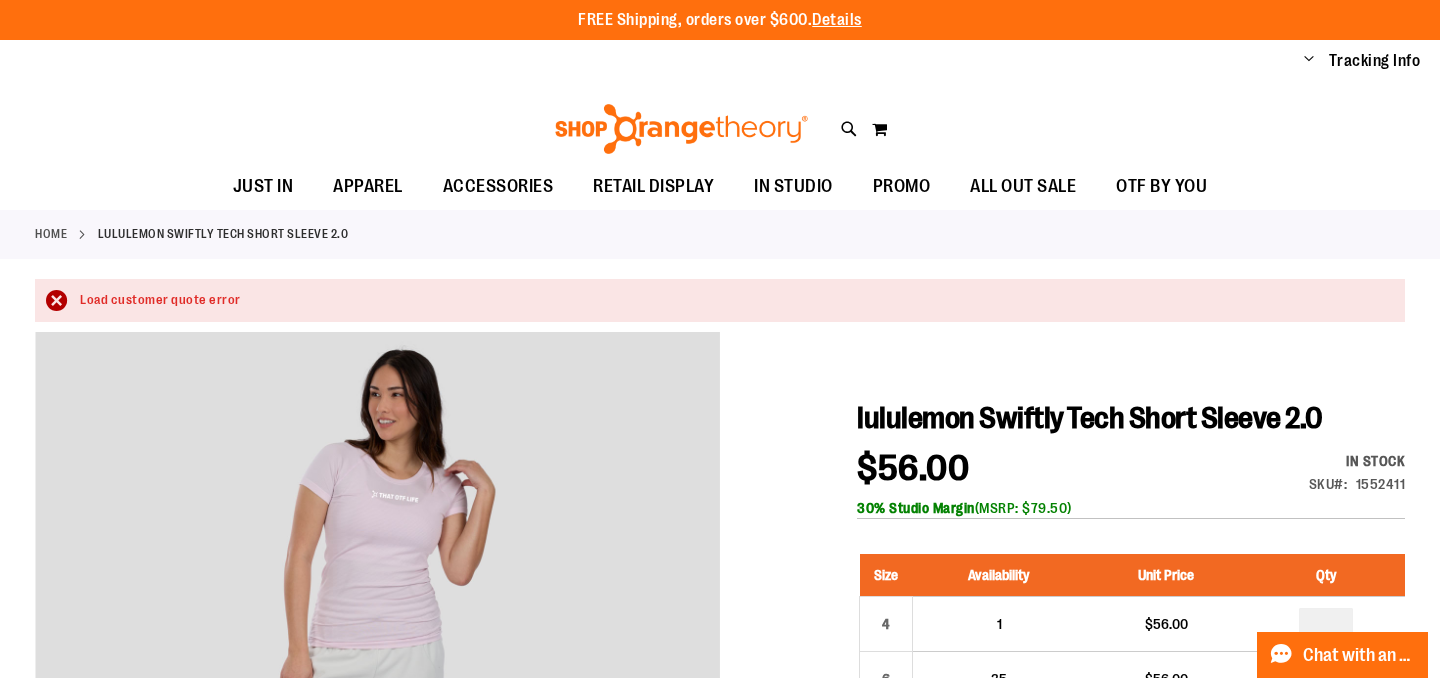click on "Load customer quote error" at bounding box center [732, 300] 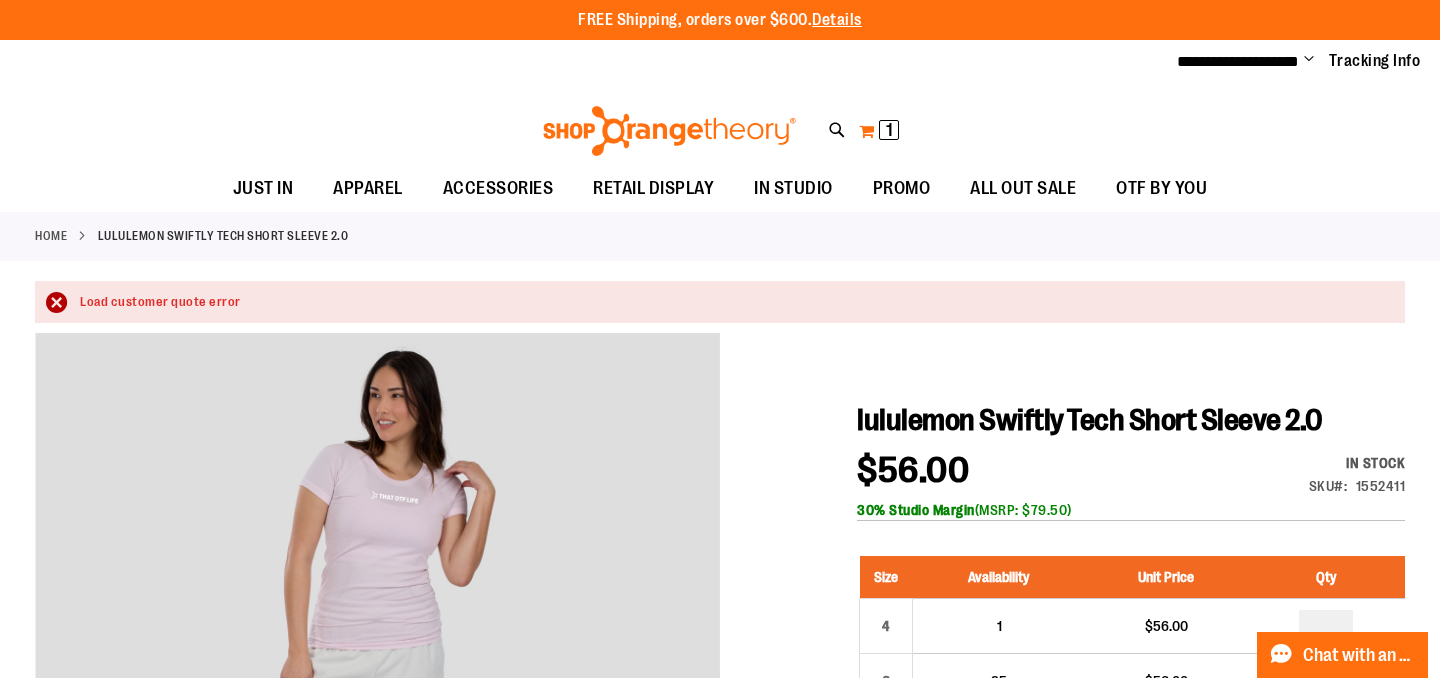 click on "1
1
items" at bounding box center [889, 130] 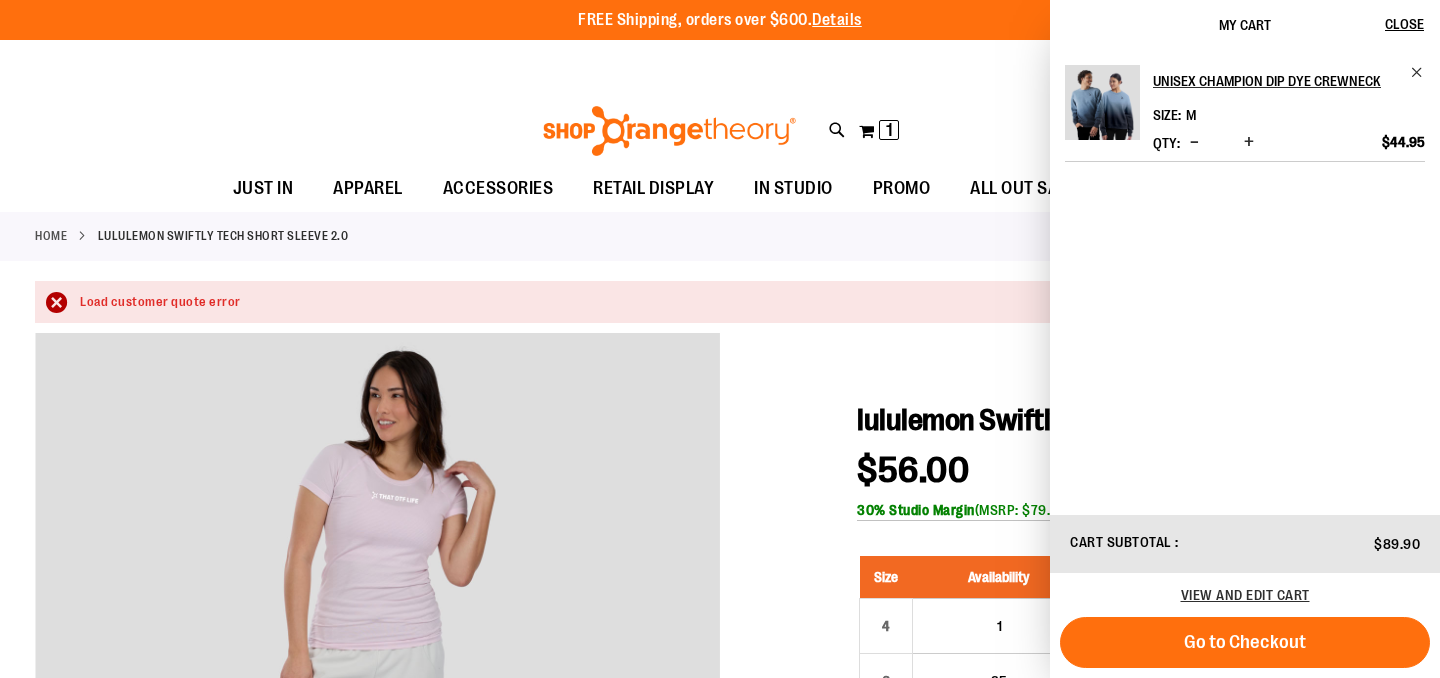 click on "**********" at bounding box center [720, 62] 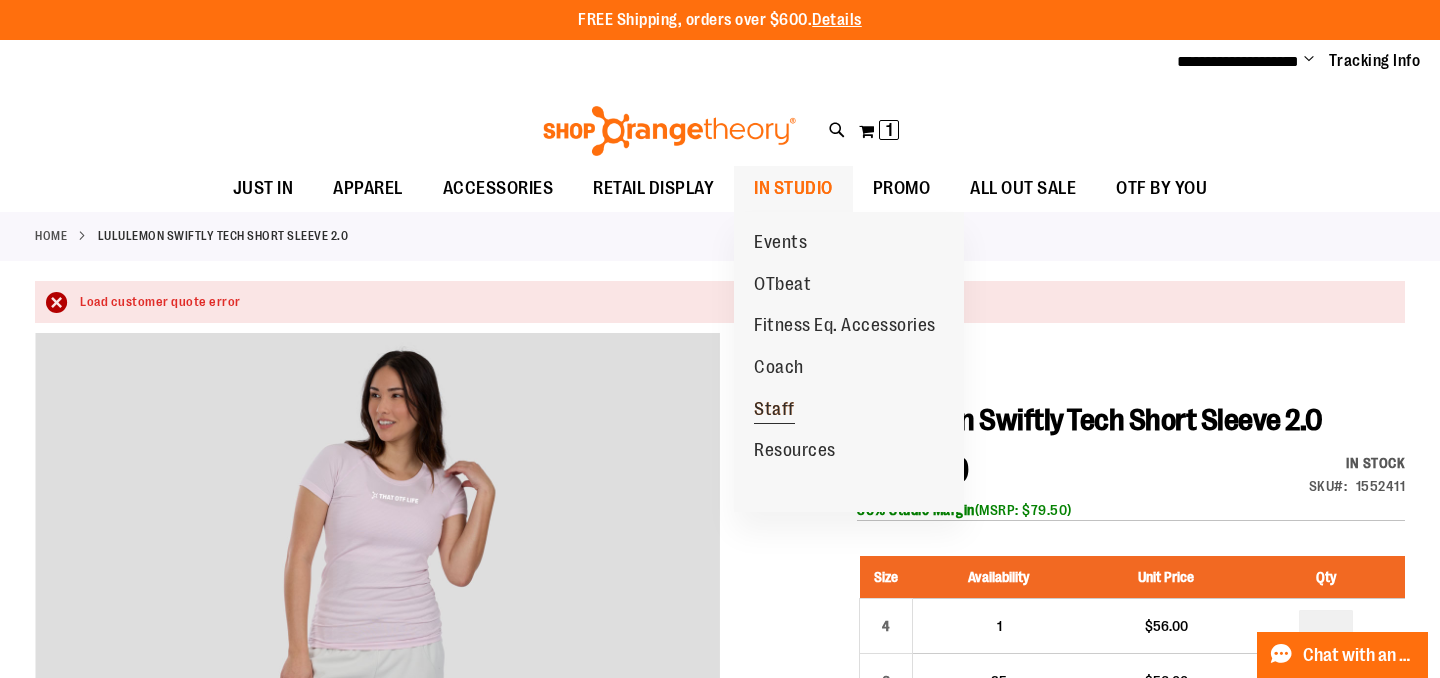 click on "Staff" at bounding box center [774, 411] 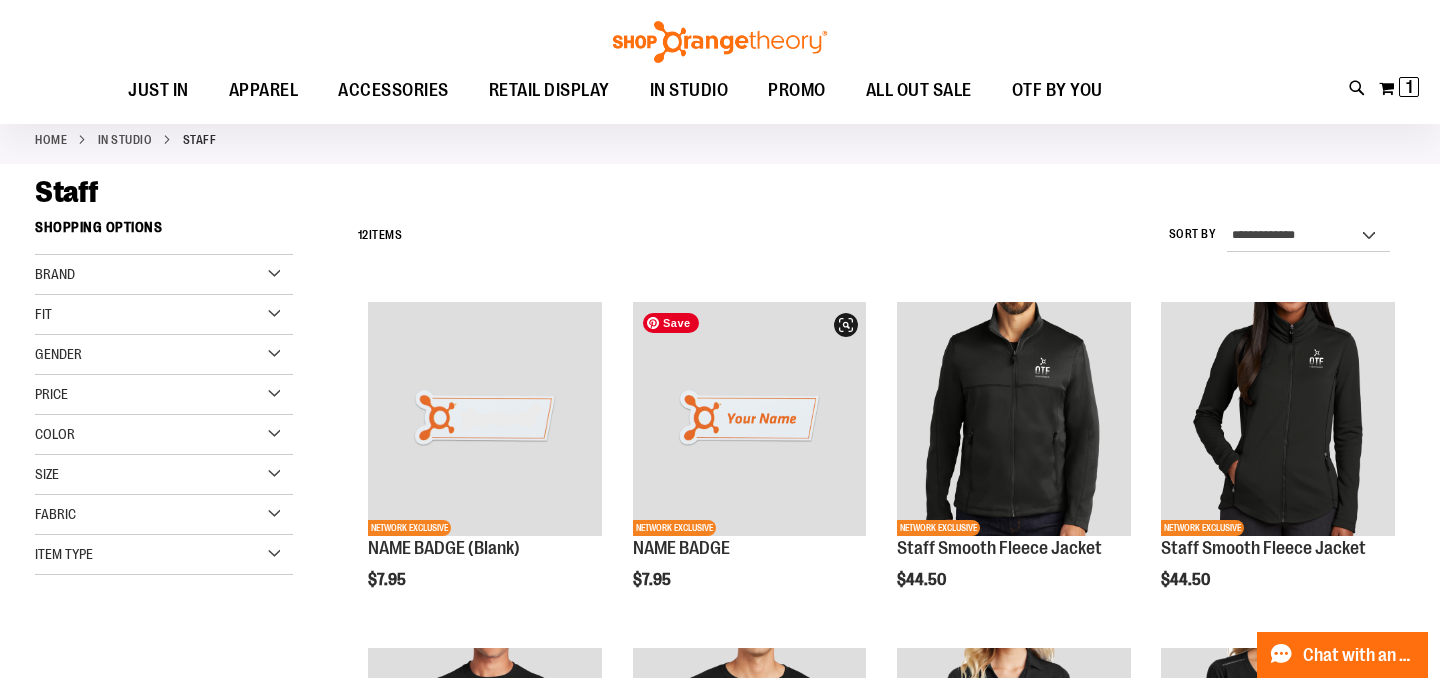 scroll, scrollTop: 75, scrollLeft: 0, axis: vertical 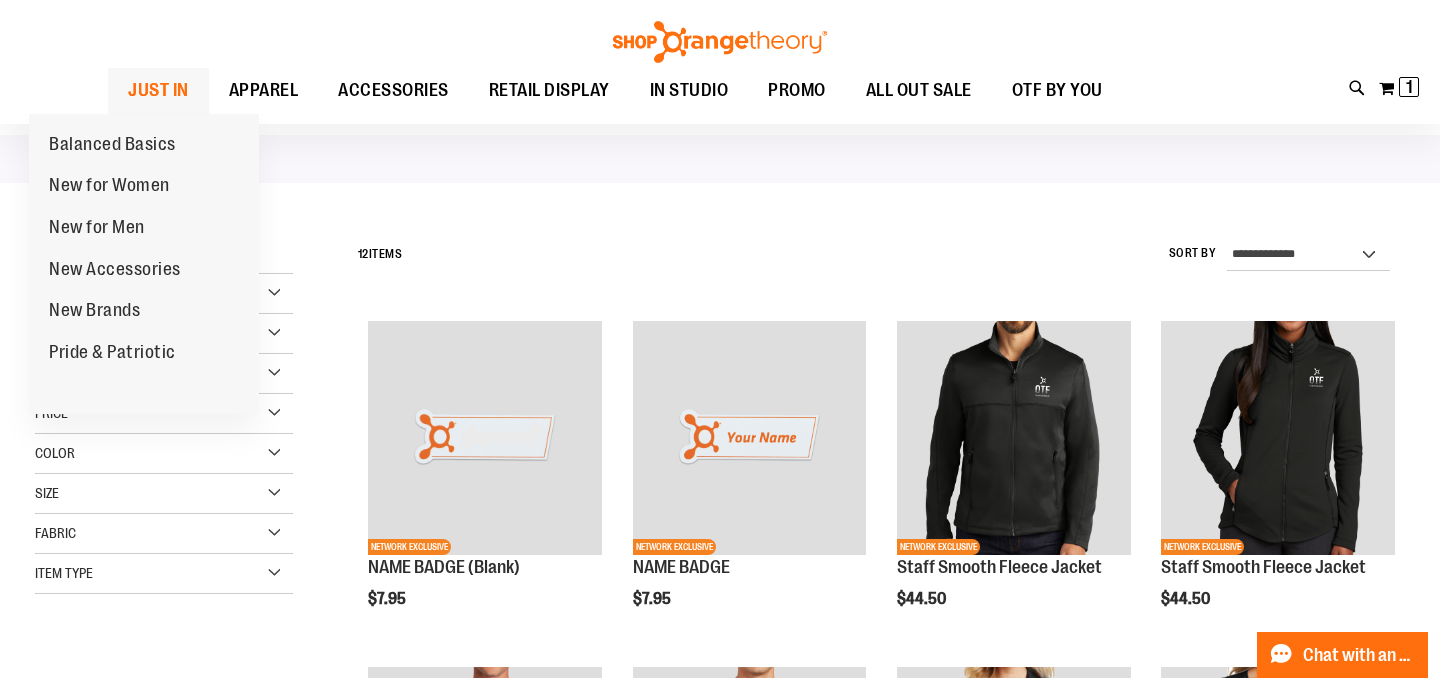 click on "JUST IN" at bounding box center (158, 90) 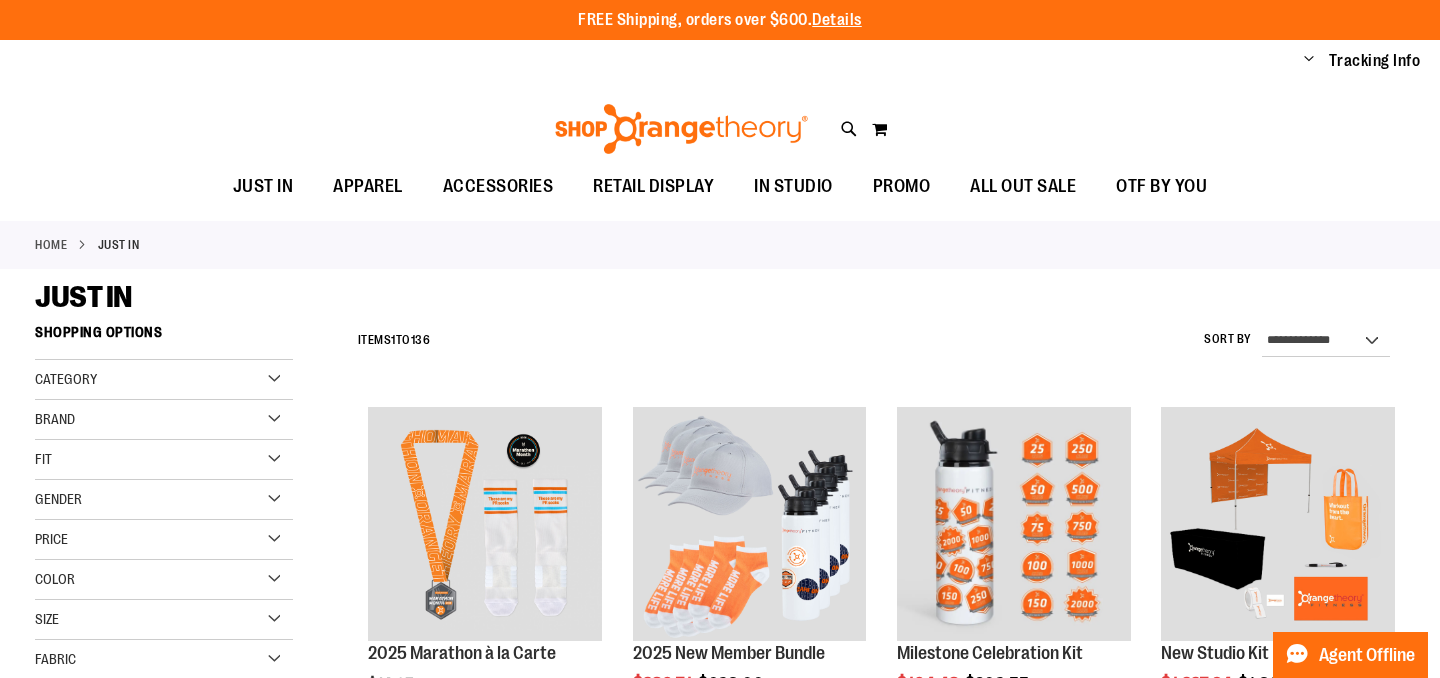 scroll, scrollTop: 0, scrollLeft: 0, axis: both 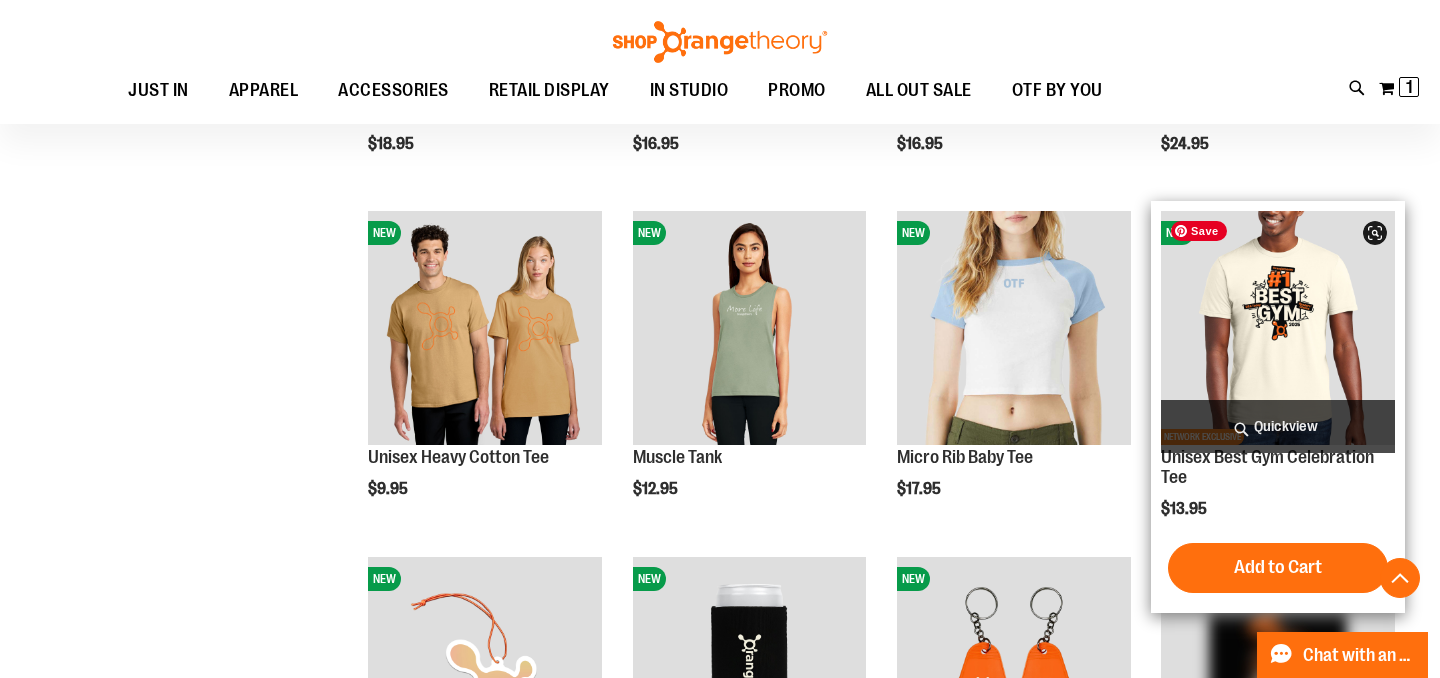click at bounding box center (1278, 328) 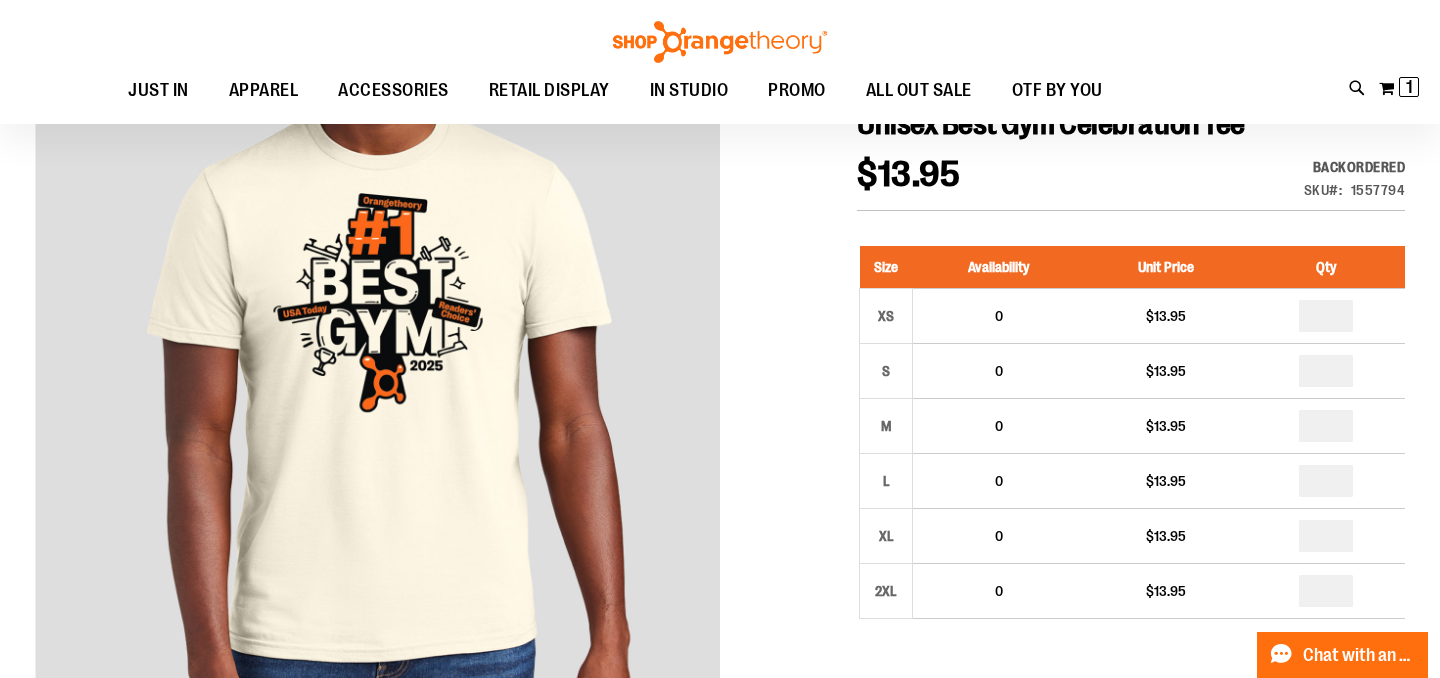 scroll, scrollTop: 236, scrollLeft: 0, axis: vertical 